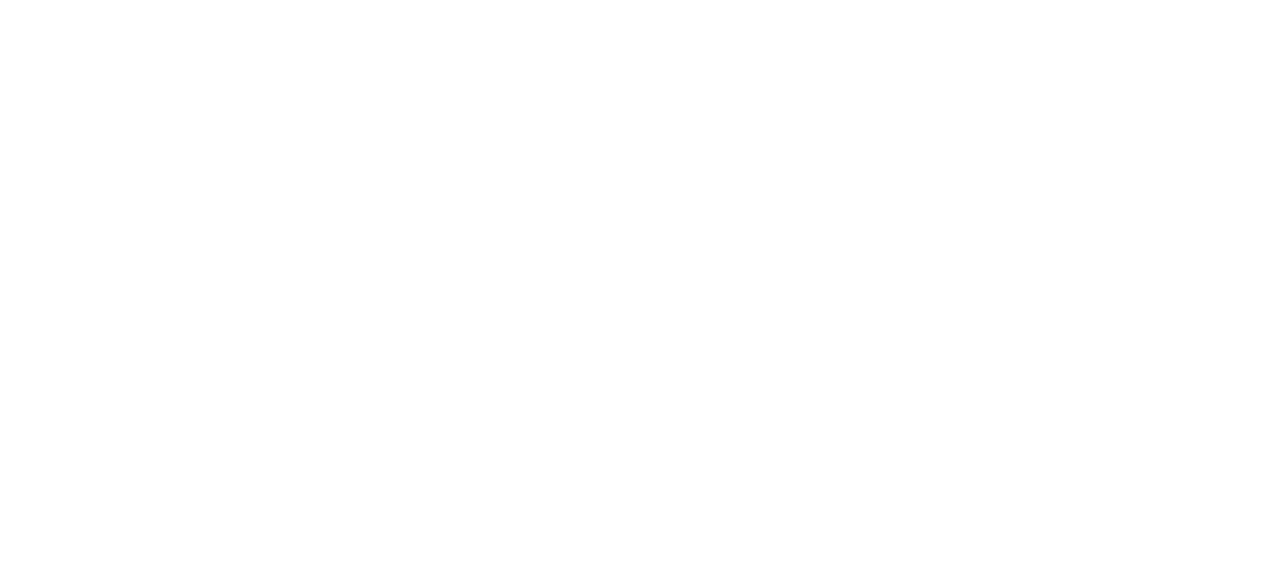 scroll, scrollTop: 0, scrollLeft: 0, axis: both 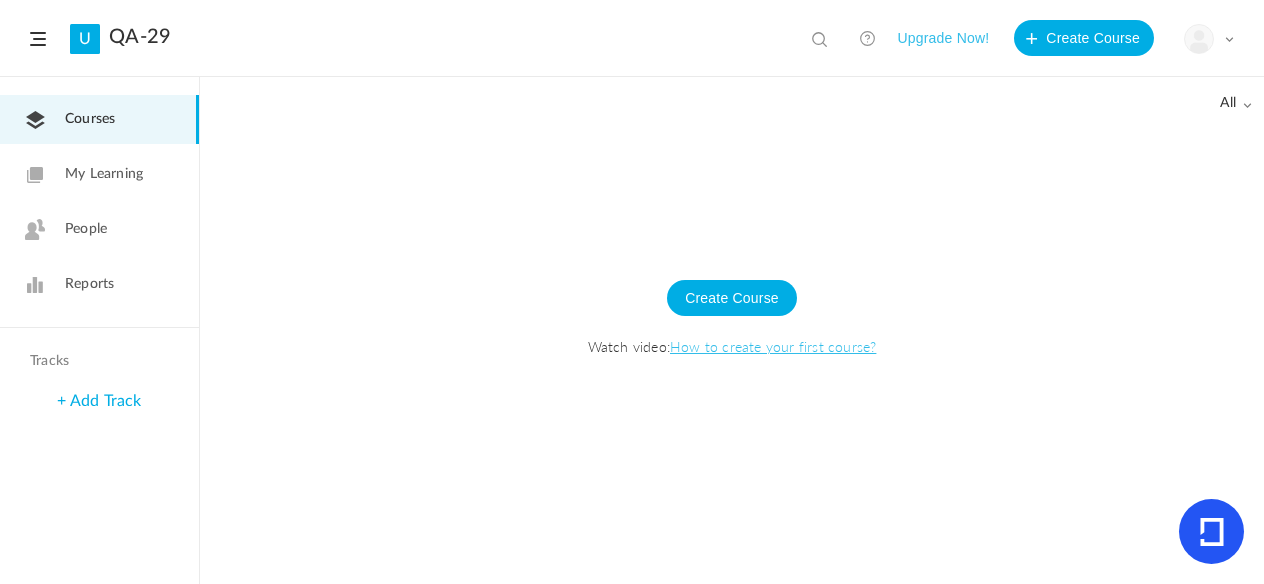 click on "U
QA-29
View all
No results
Upgrade Now!
Create Course
My Profile
University Settings
Current Plan" at bounding box center (632, 38) 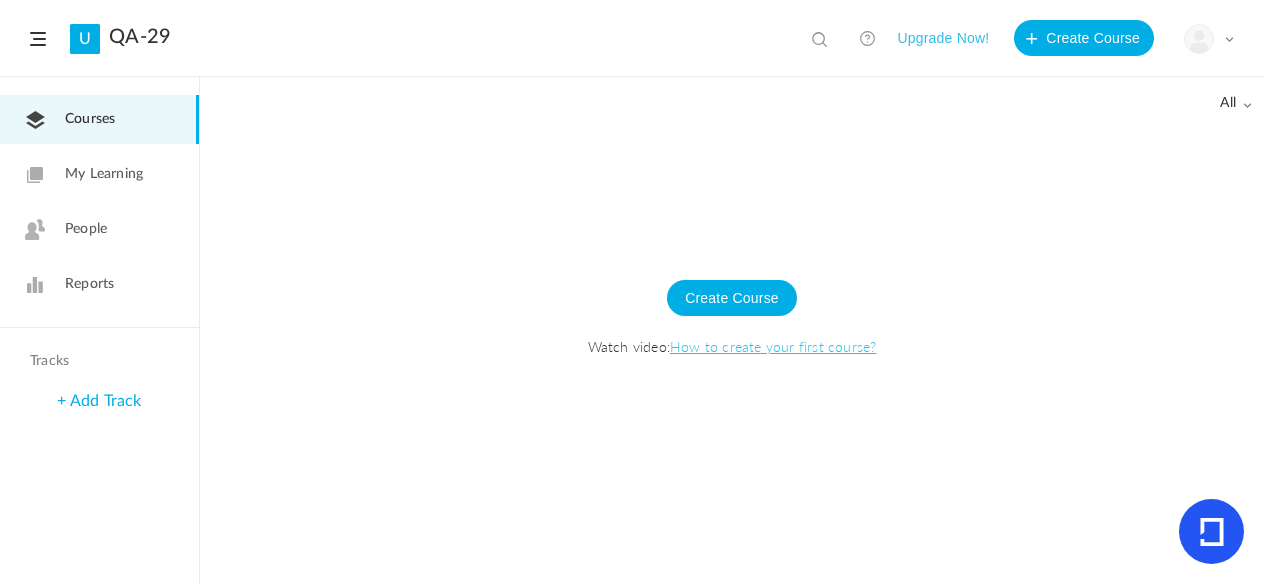 click on "My Profile
University Settings
Current Plan
Logout" at bounding box center [1209, 39] 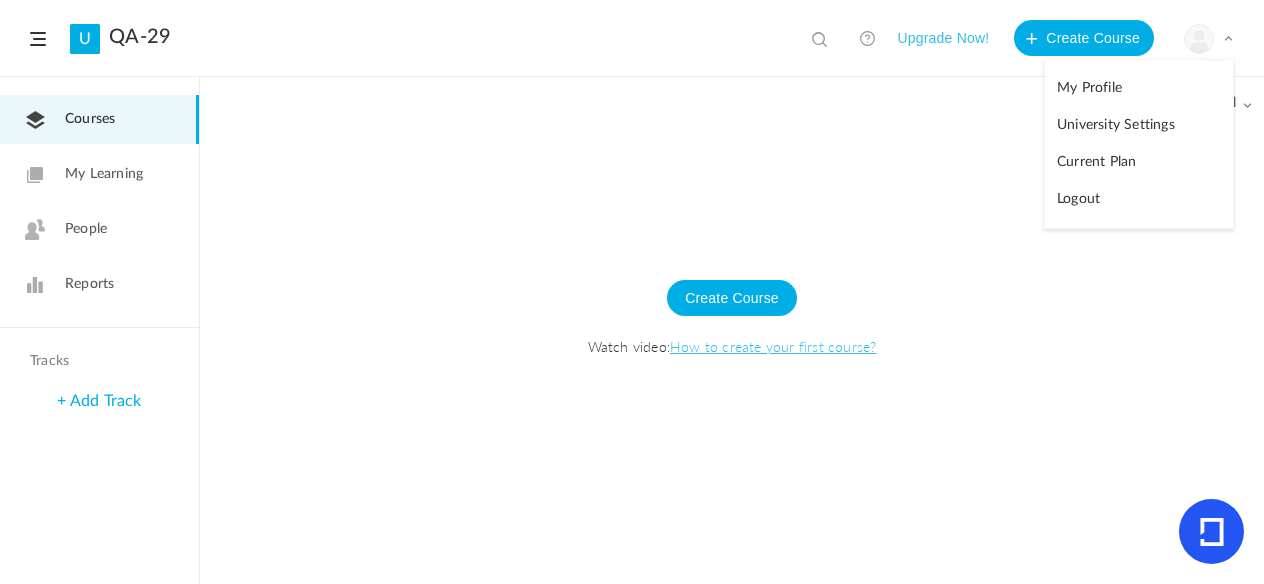 click on "Logout" at bounding box center [1139, 199] 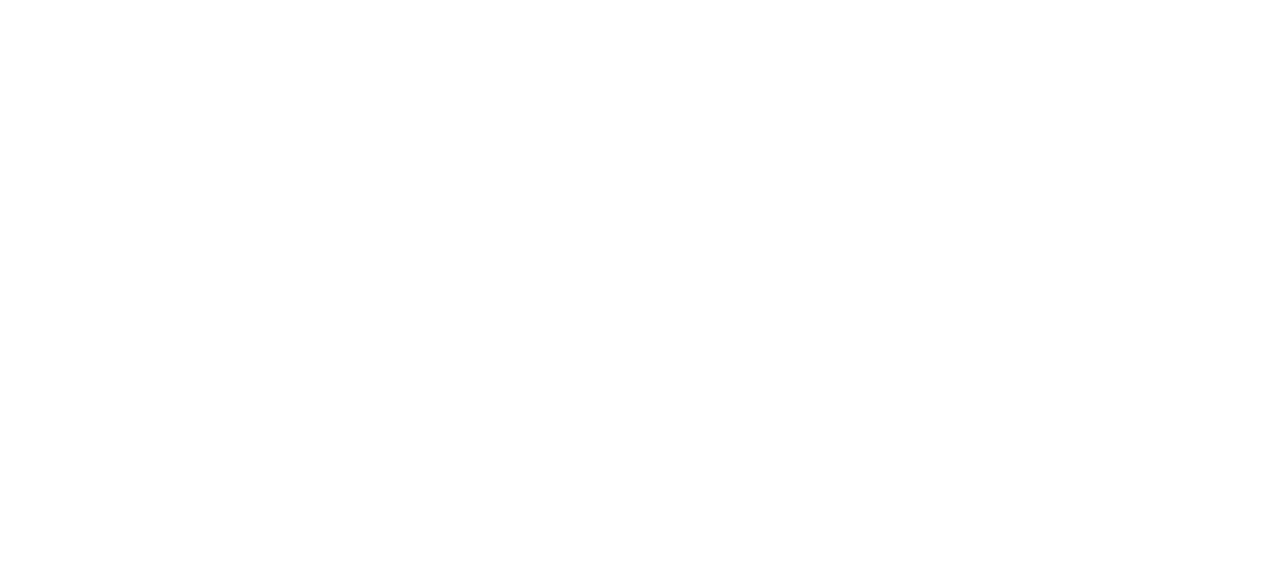 scroll, scrollTop: 0, scrollLeft: 0, axis: both 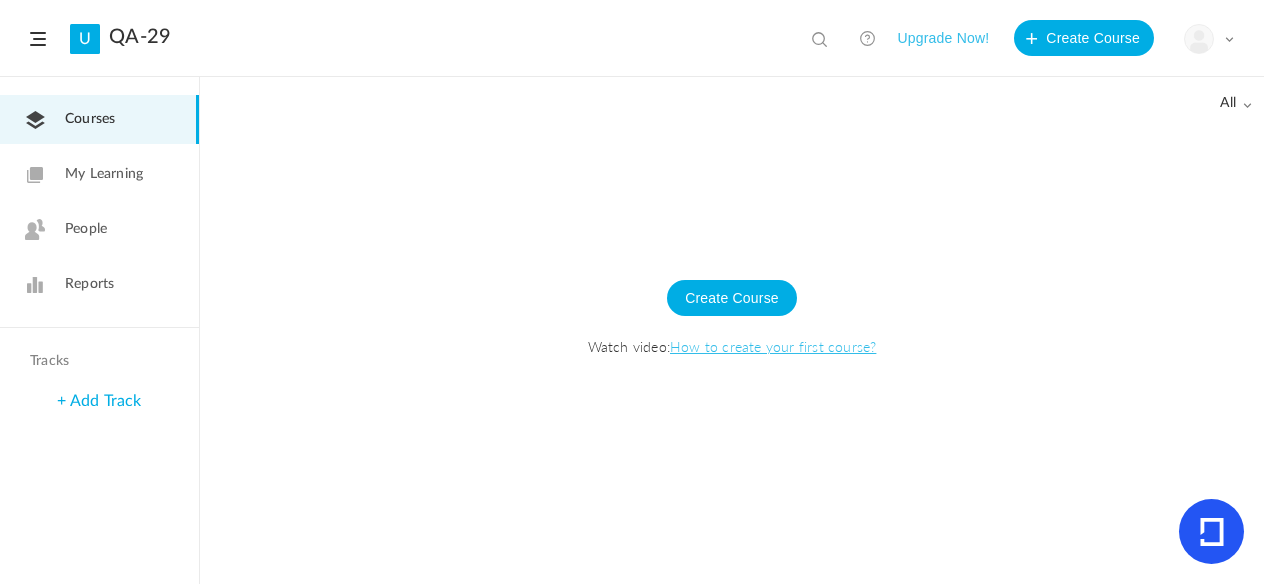 click on "Courses" at bounding box center [99, 119] 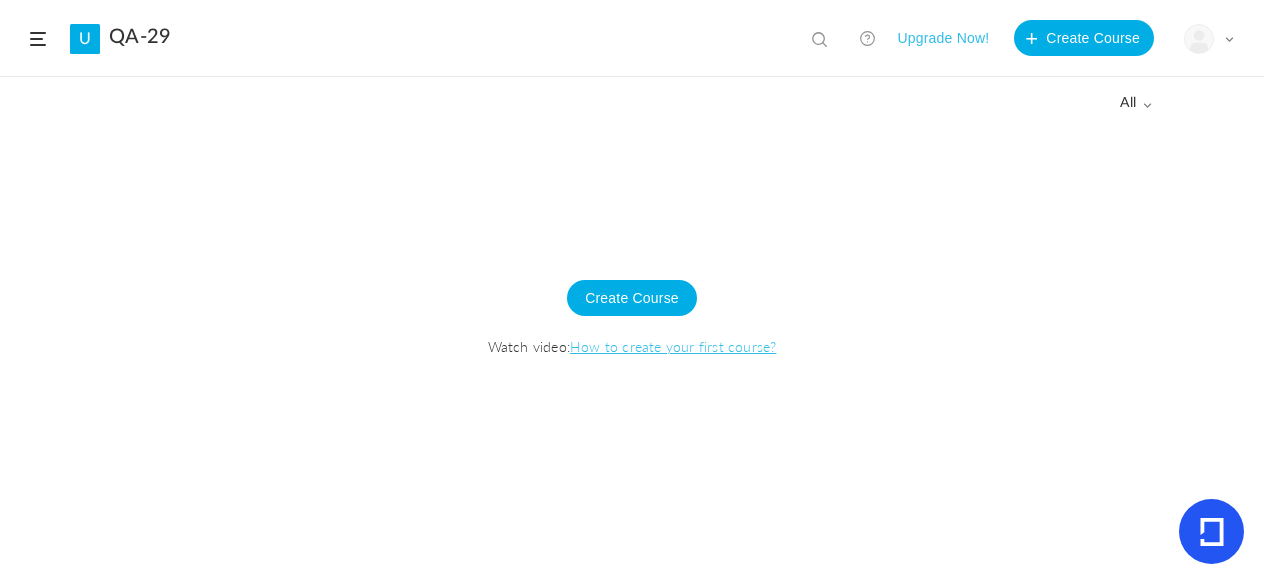 click at bounding box center (38, 39) 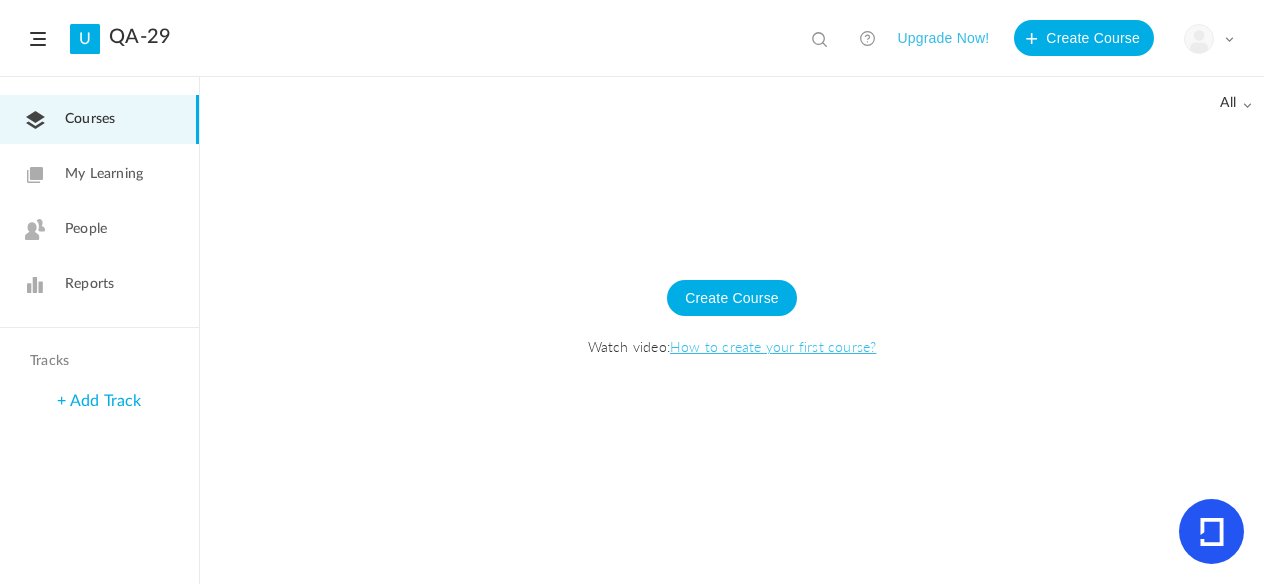 click on "Courses" at bounding box center [90, 119] 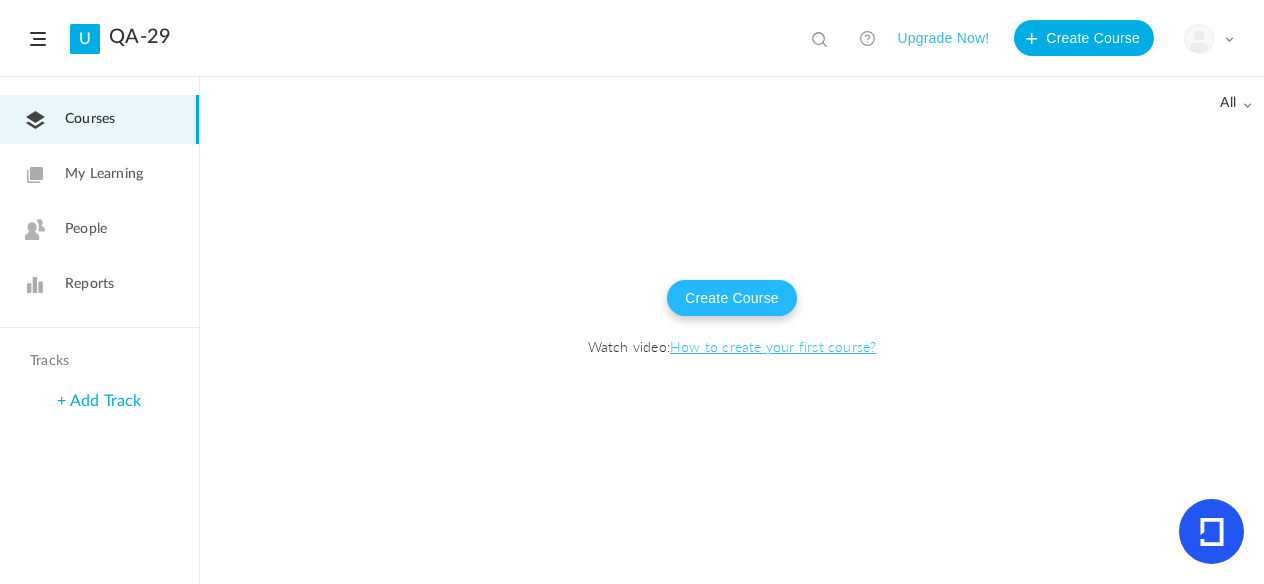 click on "Create Course" at bounding box center [732, 298] 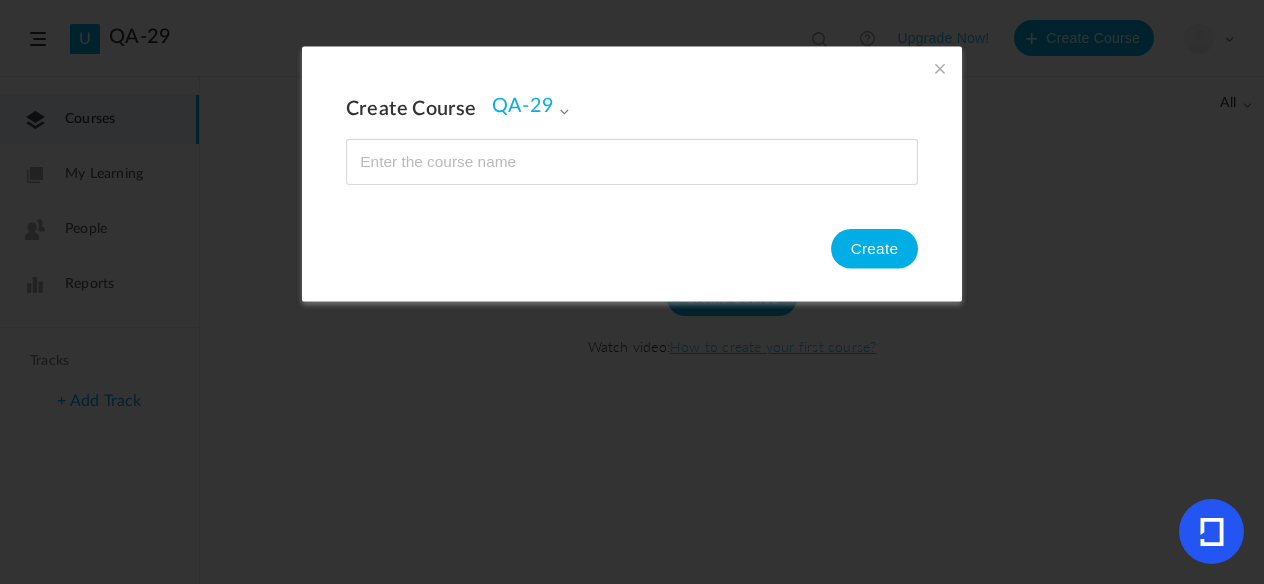 click at bounding box center (632, 162) 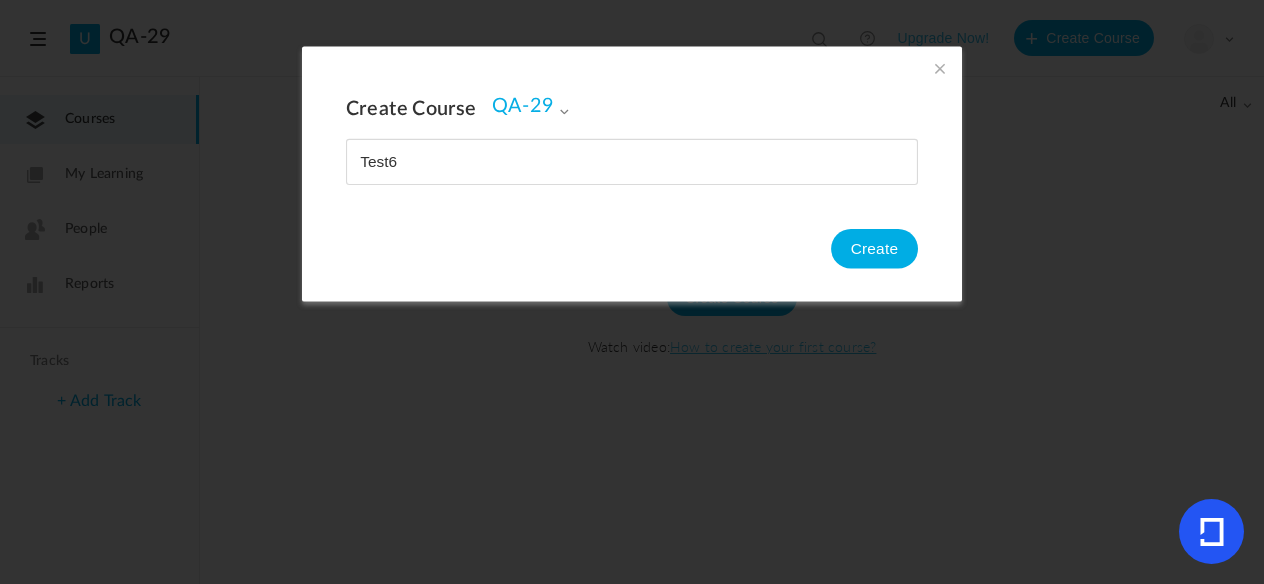 type on "Test6" 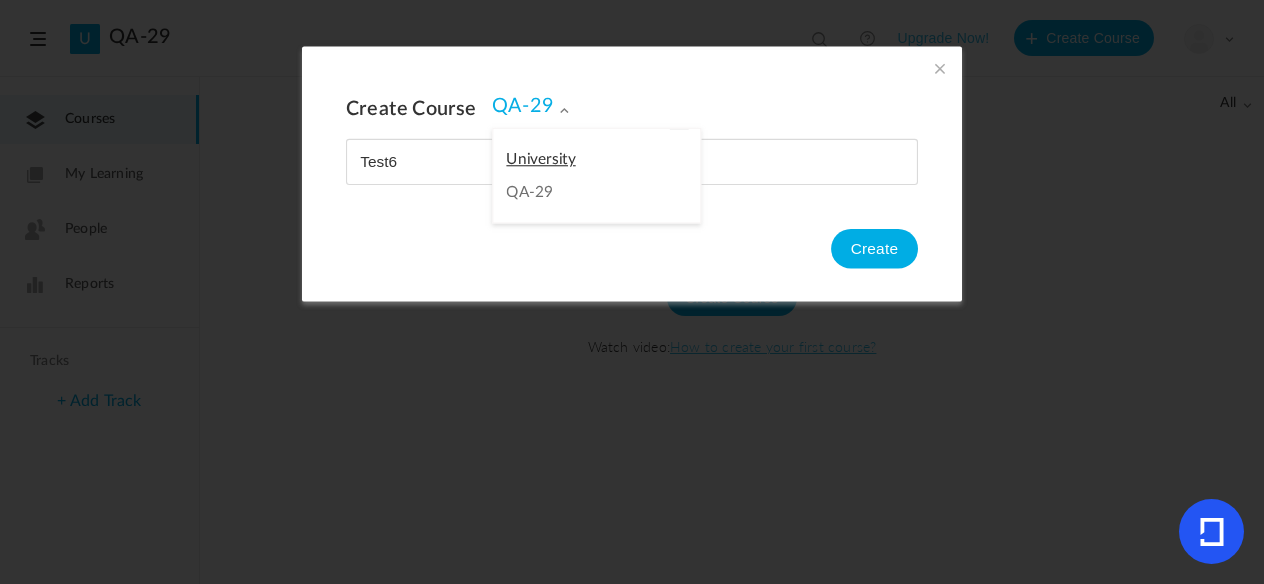 click on "Create Course
QA-29
QA-29
Create" at bounding box center [632, 174] 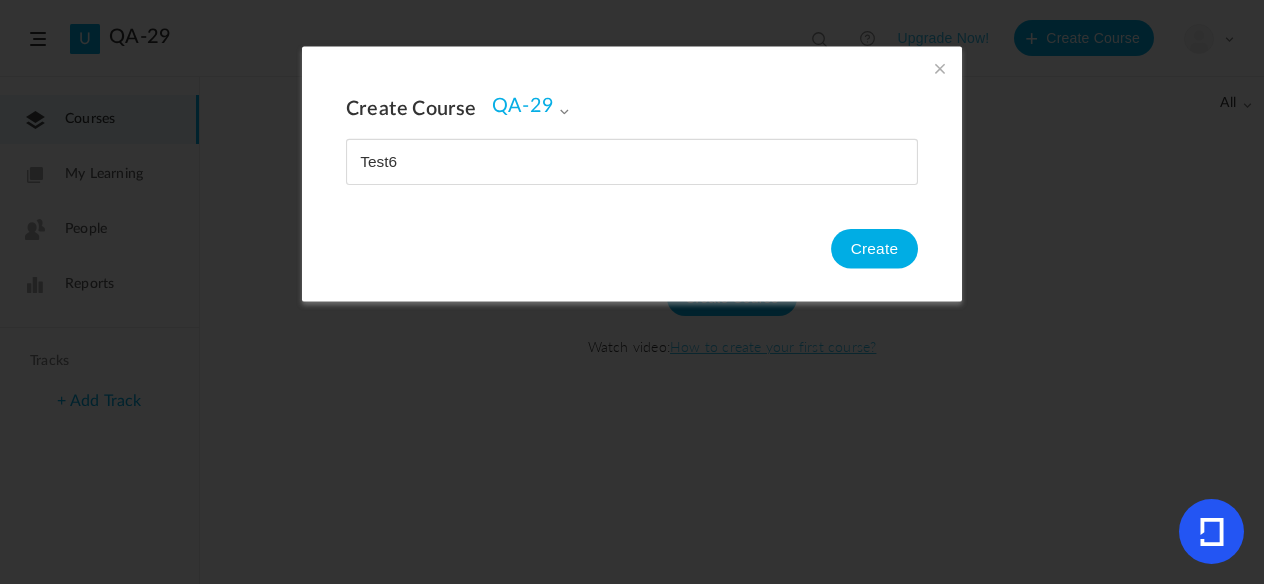 click at bounding box center (940, 69) 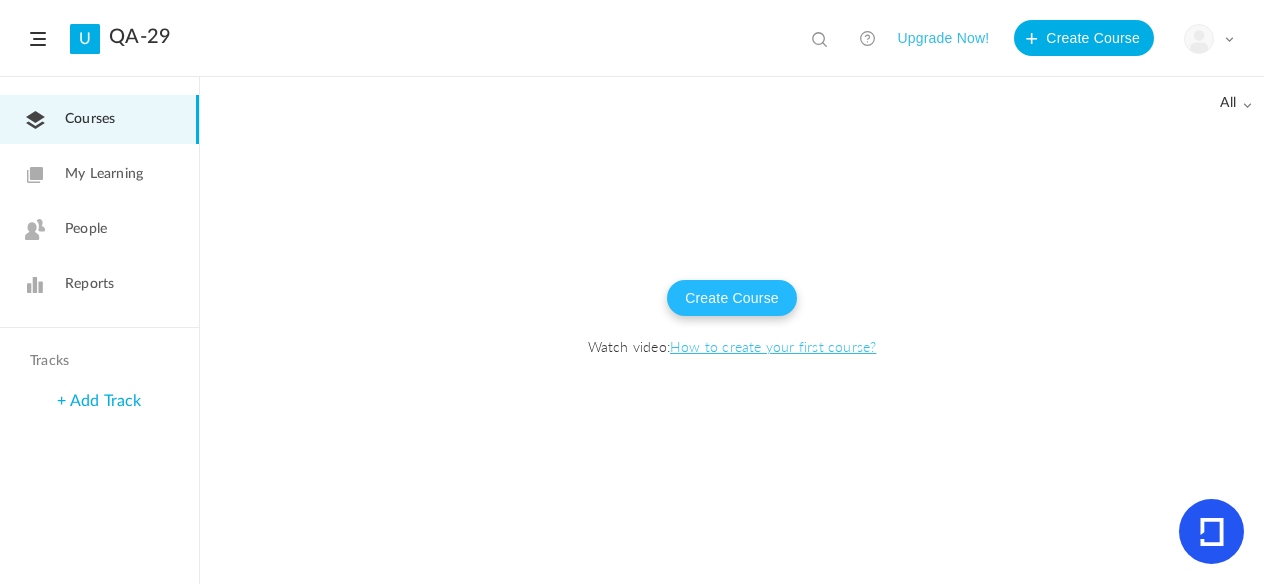 click on "Create Course" at bounding box center [732, 298] 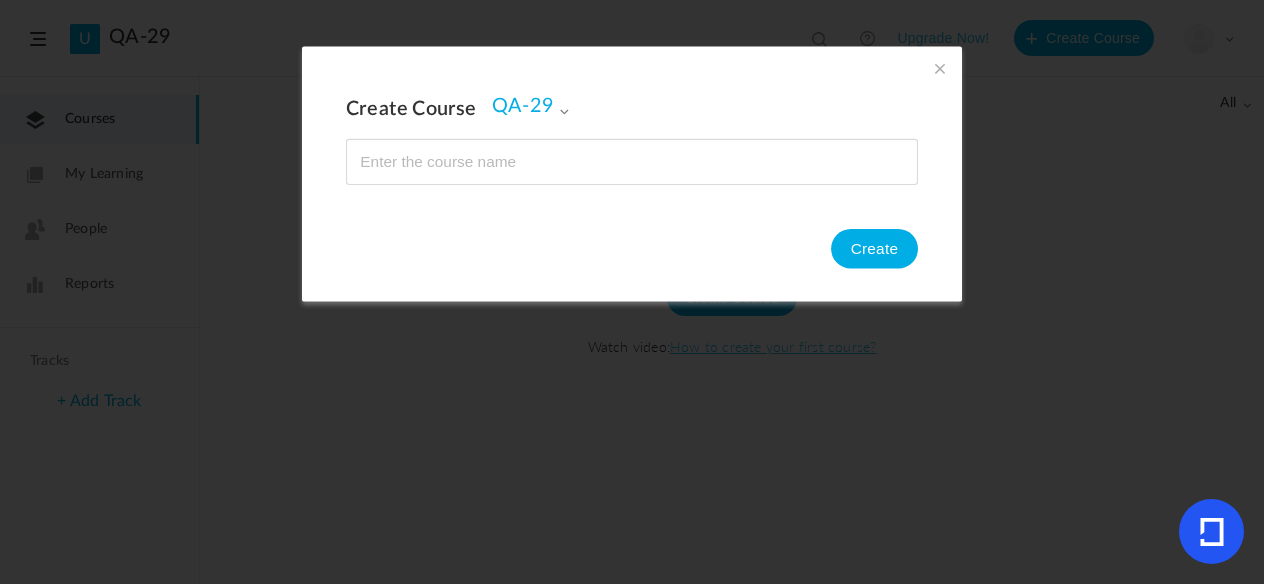 click at bounding box center [632, 162] 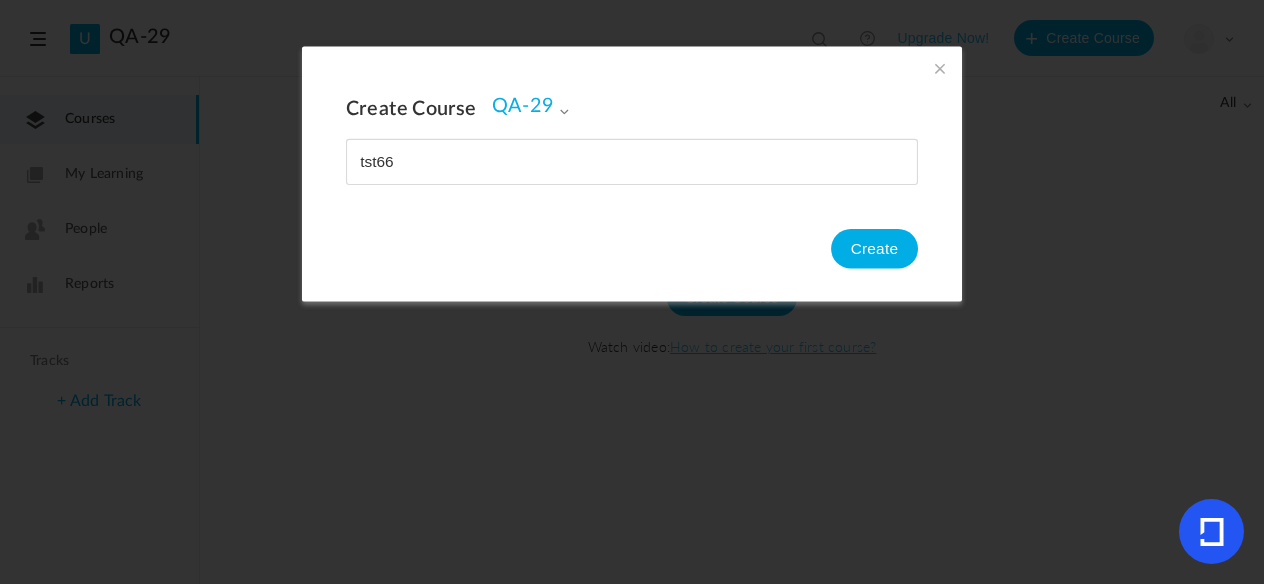 click at bounding box center [632, 162] 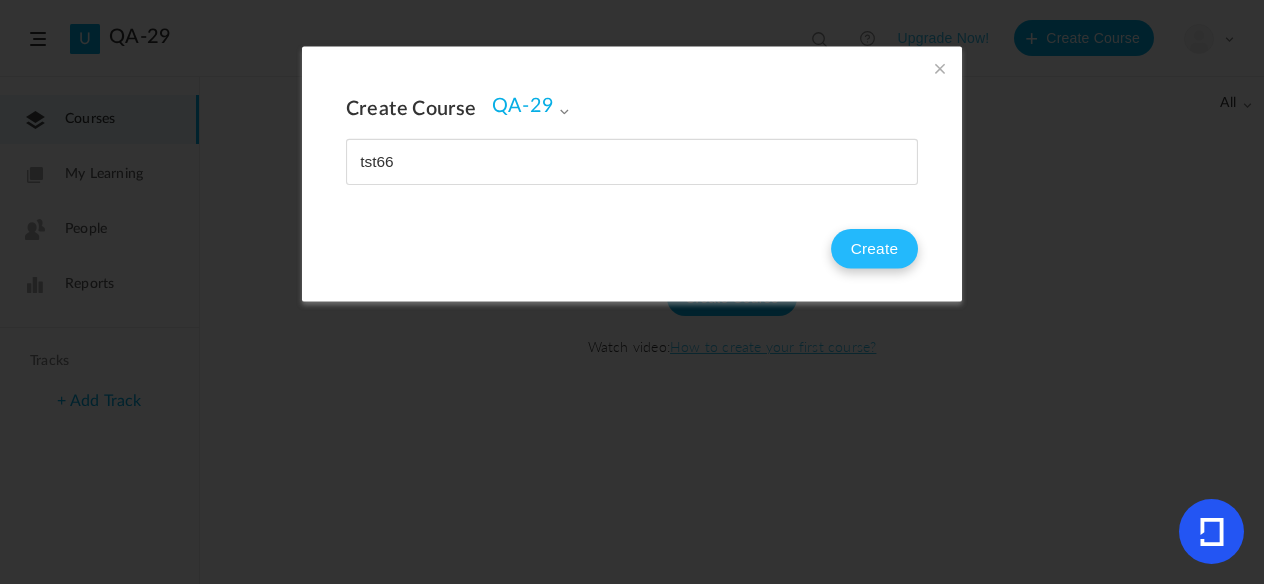 click on "Create" at bounding box center [874, 249] 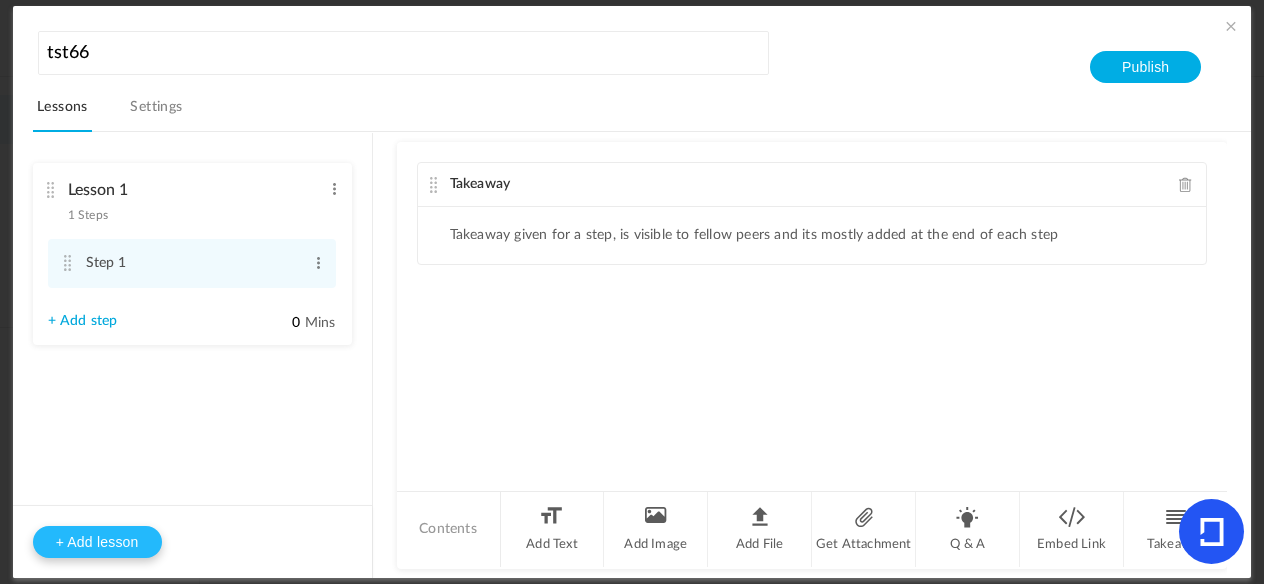 click on "+ Add lesson" at bounding box center [97, 542] 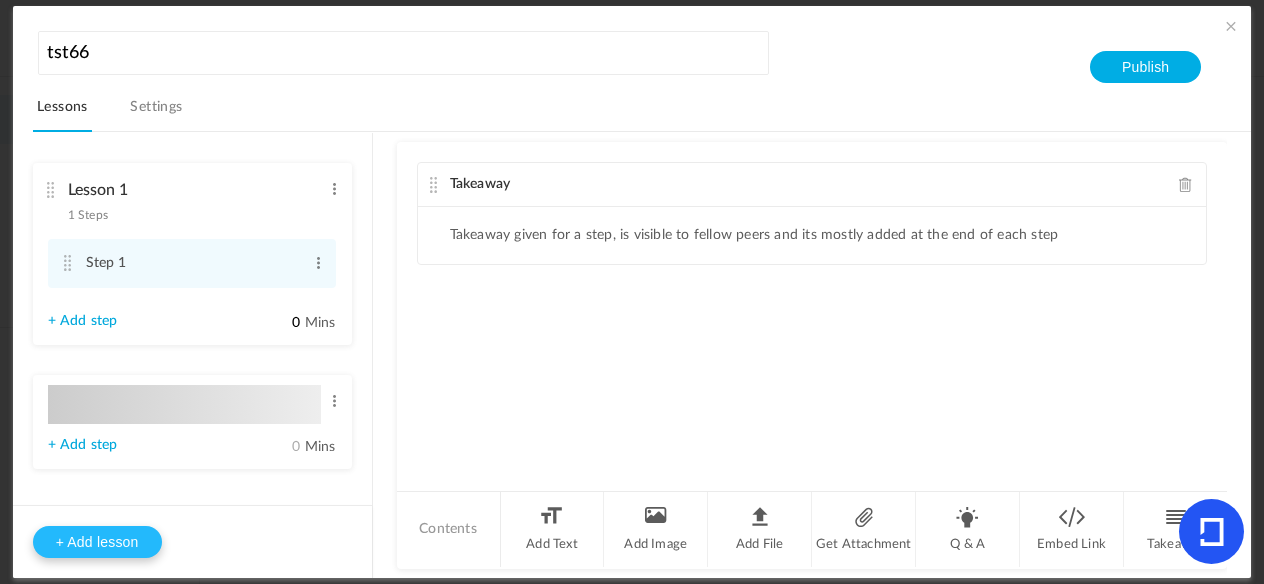 click on "+ Add lesson" at bounding box center (97, 542) 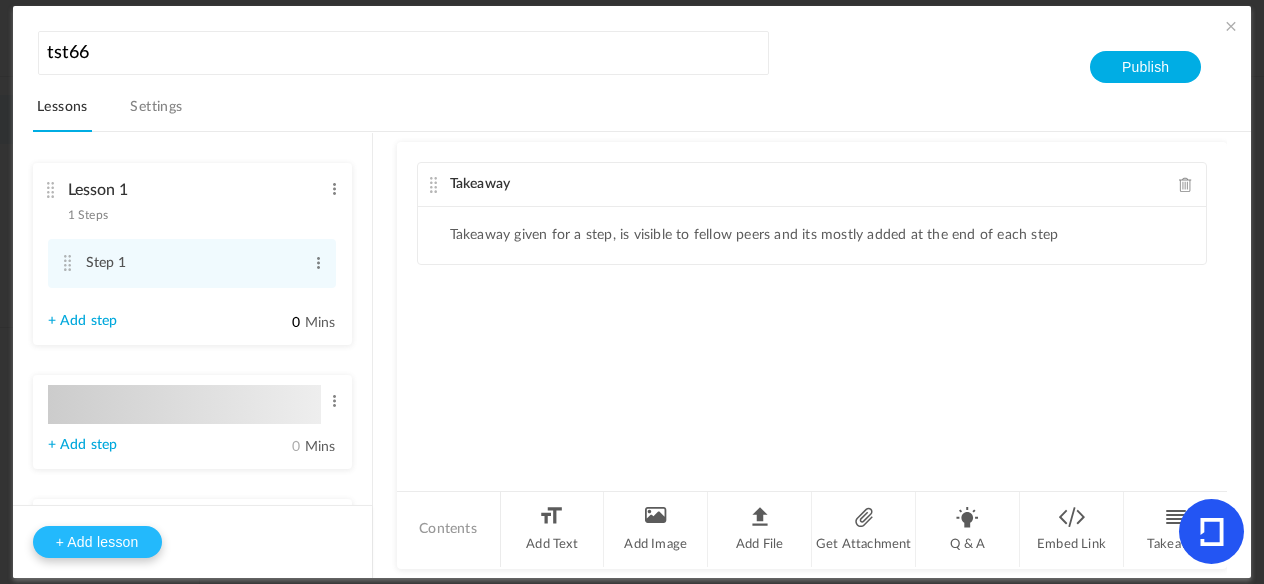 click on "+ Add lesson" at bounding box center [97, 542] 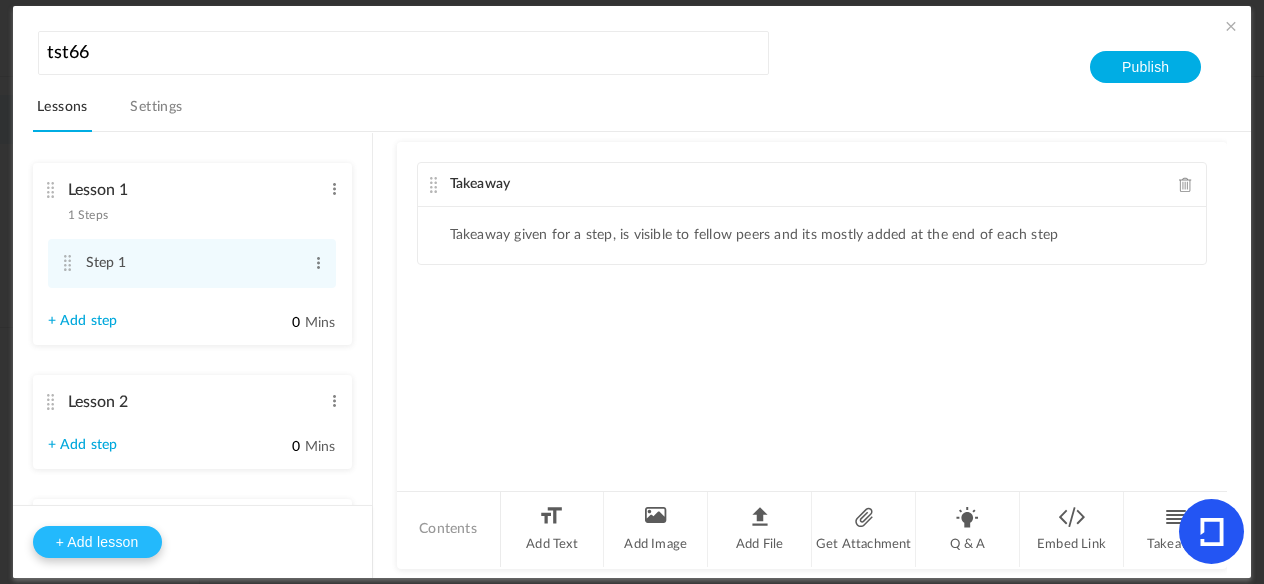 click on "+ Add lesson" at bounding box center [97, 542] 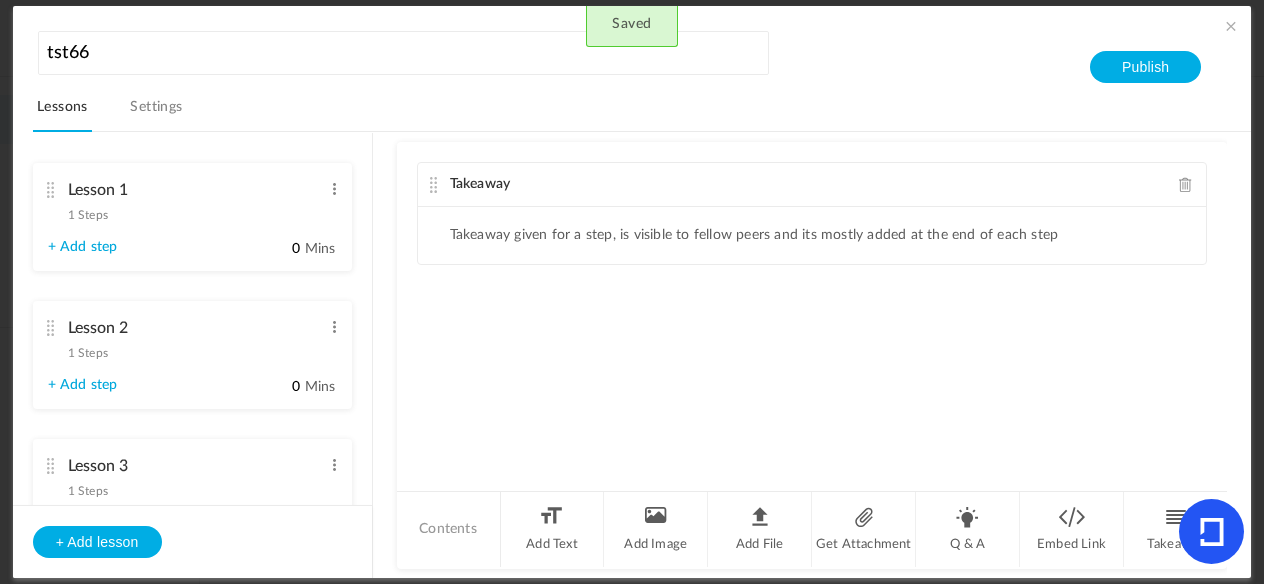 click on "Settings" at bounding box center [156, 113] 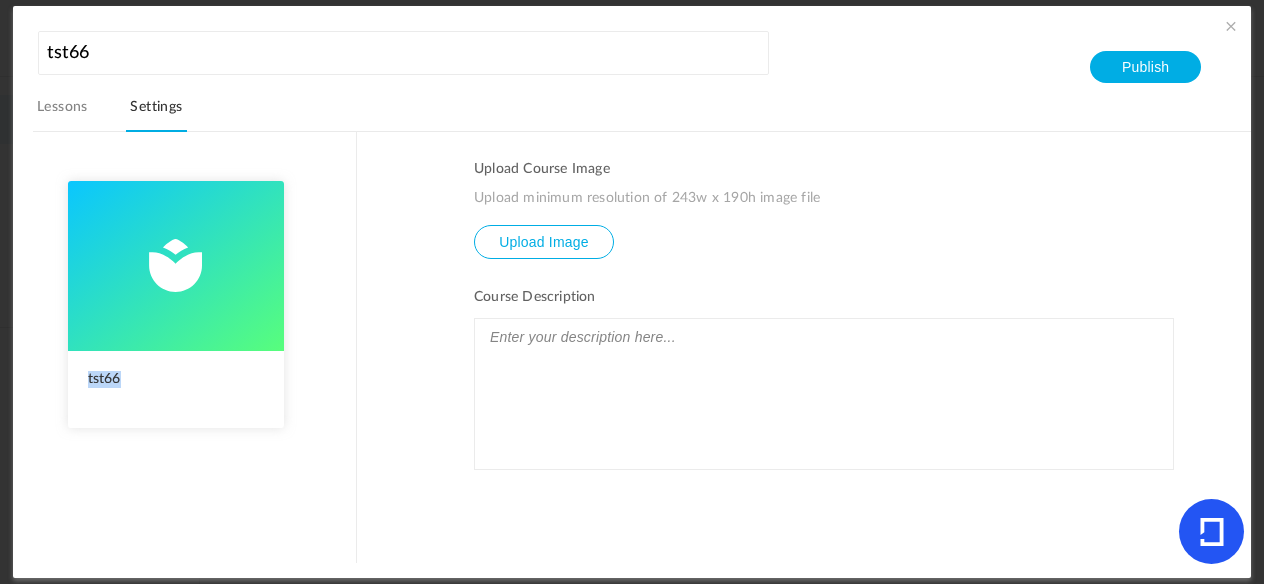 drag, startPoint x: 78, startPoint y: 375, endPoint x: 195, endPoint y: 383, distance: 117.273186 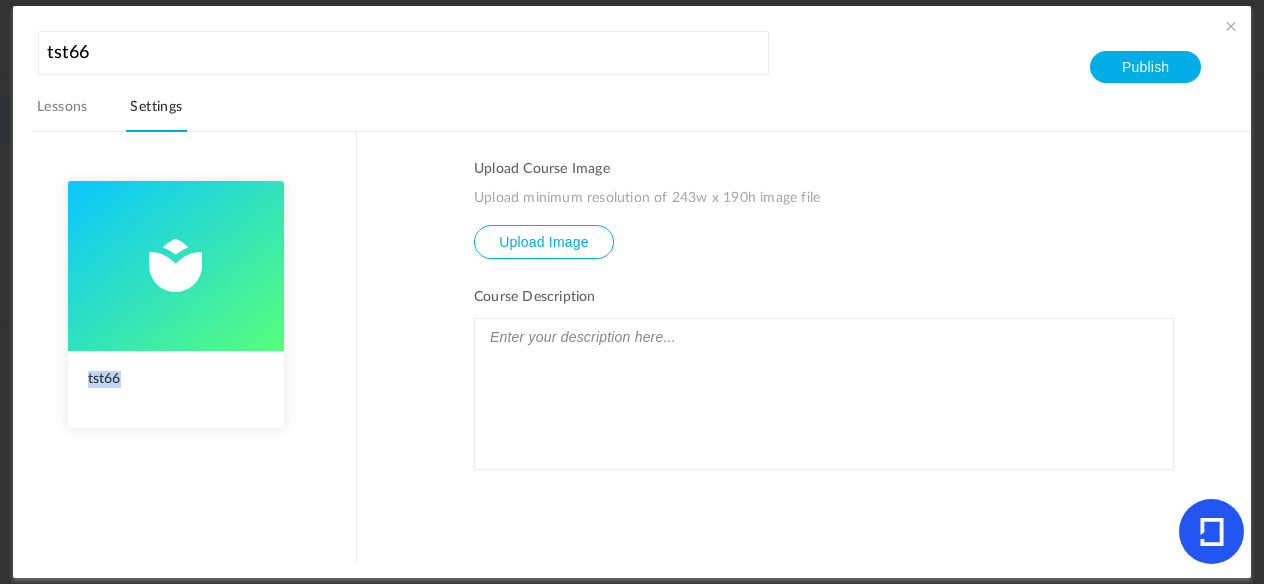 click on "tst66" at bounding box center (176, 389) 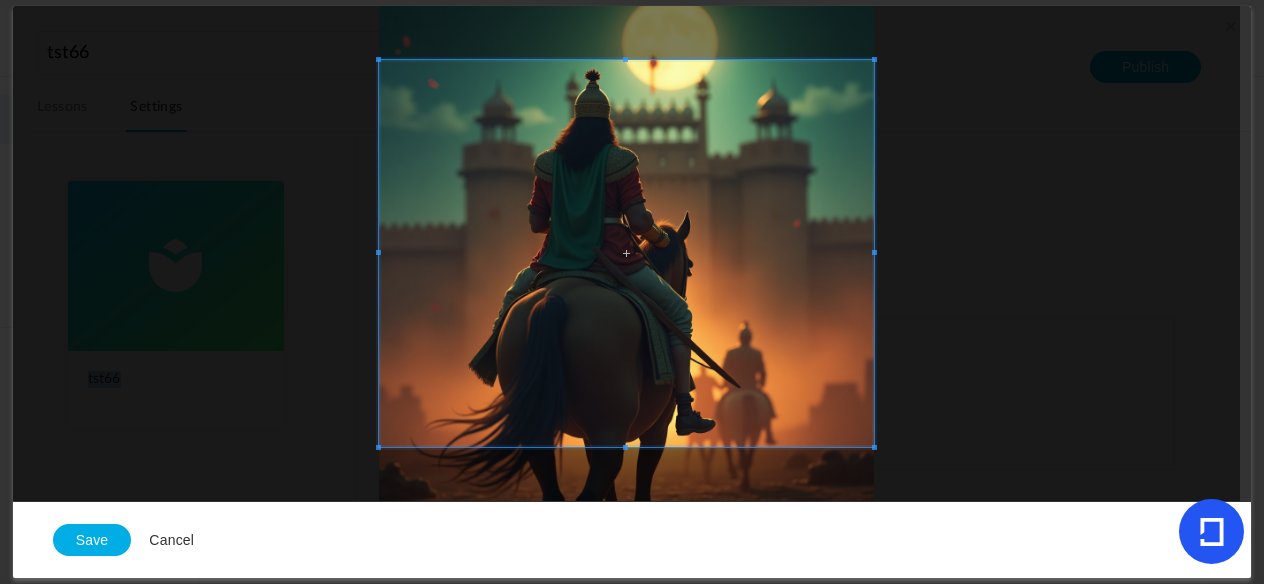 scroll, scrollTop: 15, scrollLeft: 0, axis: vertical 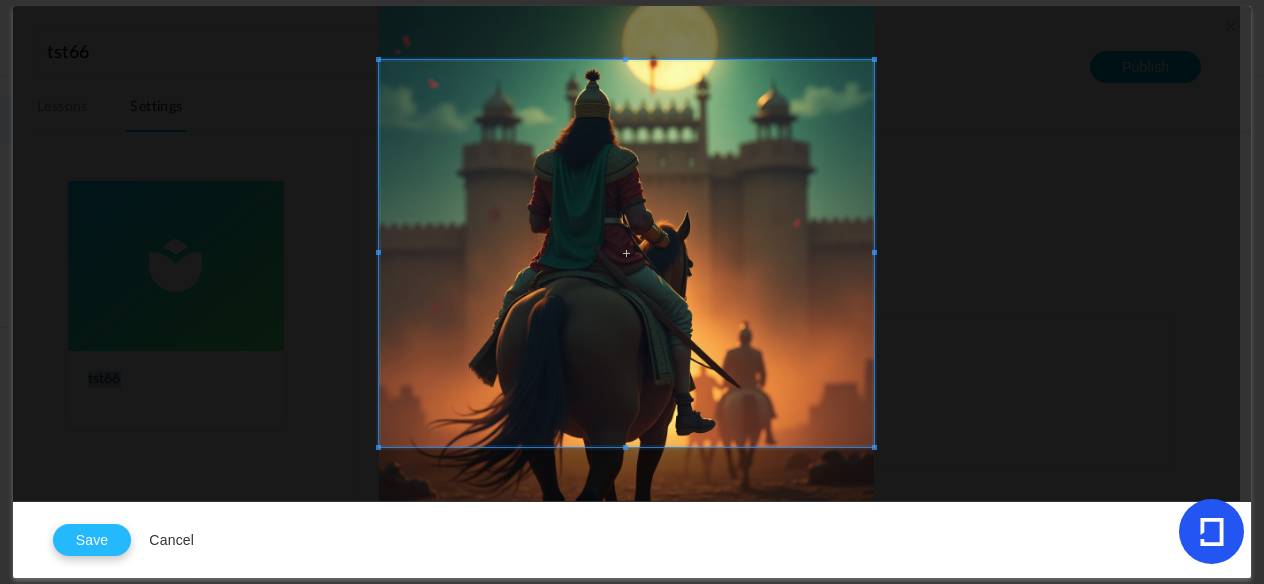 click on "Save" at bounding box center (92, 540) 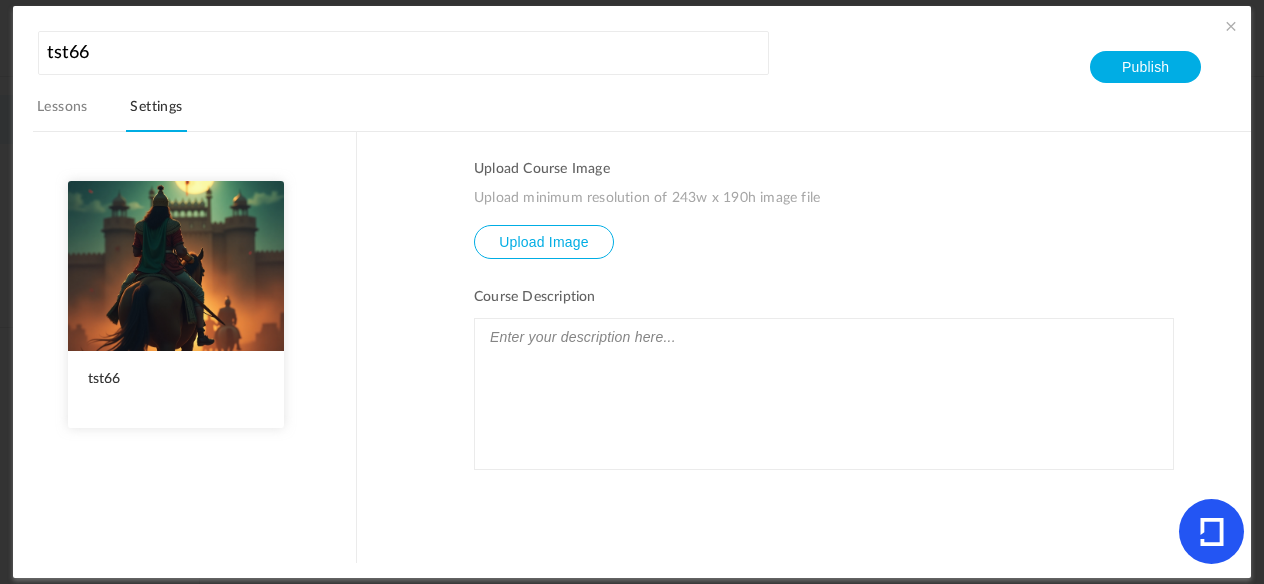 click at bounding box center [824, 337] 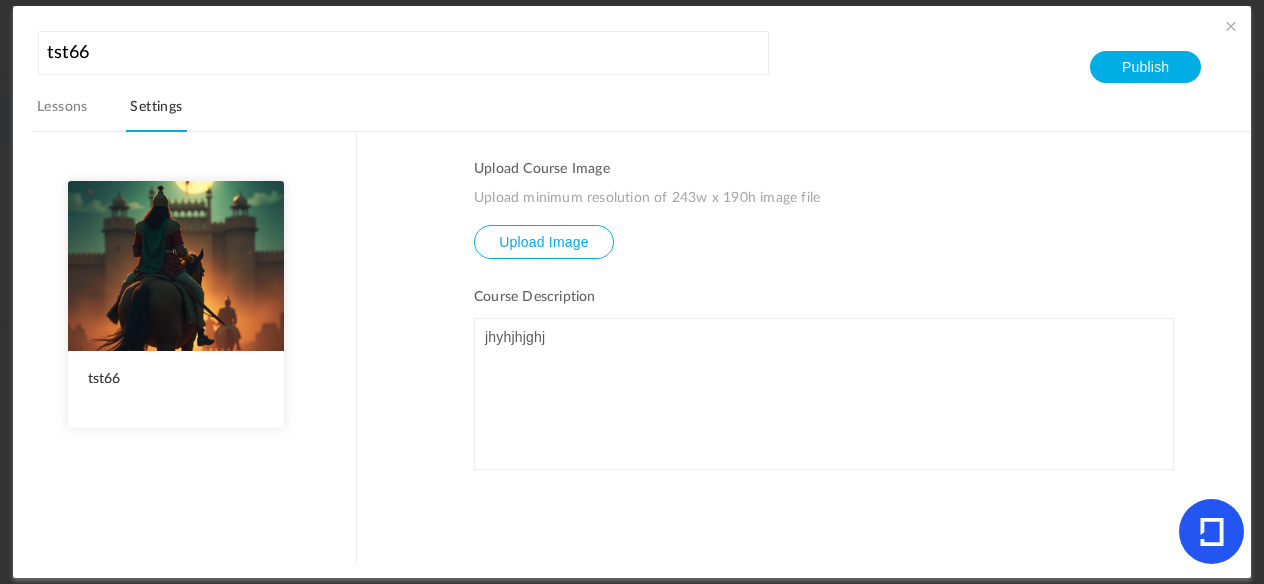 click on "Lessons
Settings" at bounding box center [642, 112] 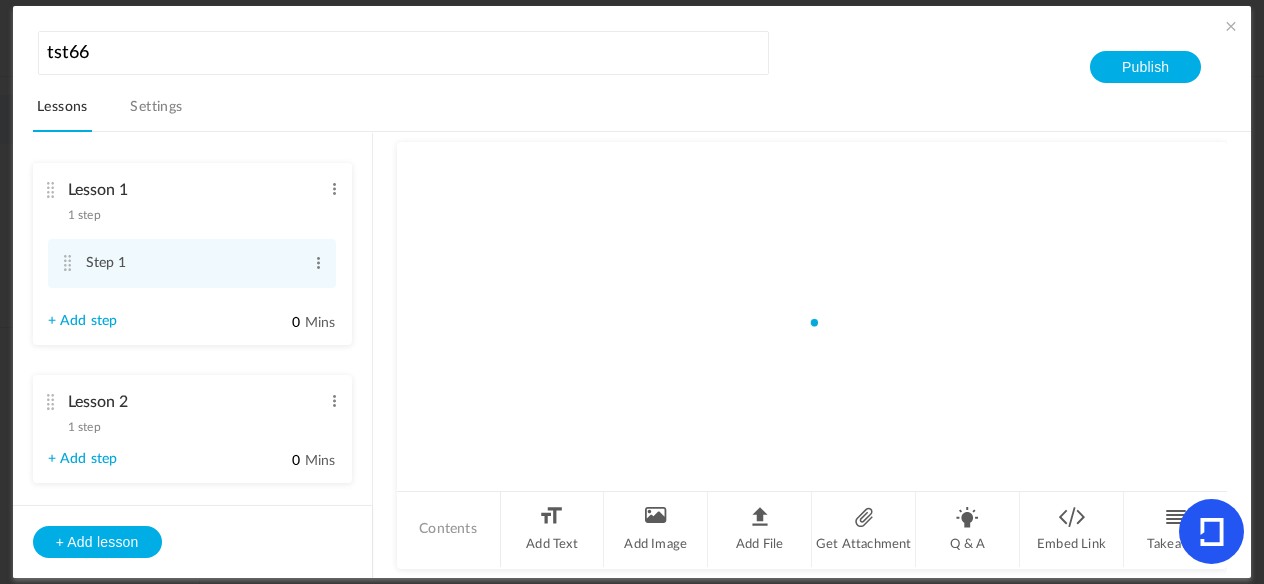 click on "Settings" at bounding box center [156, 113] 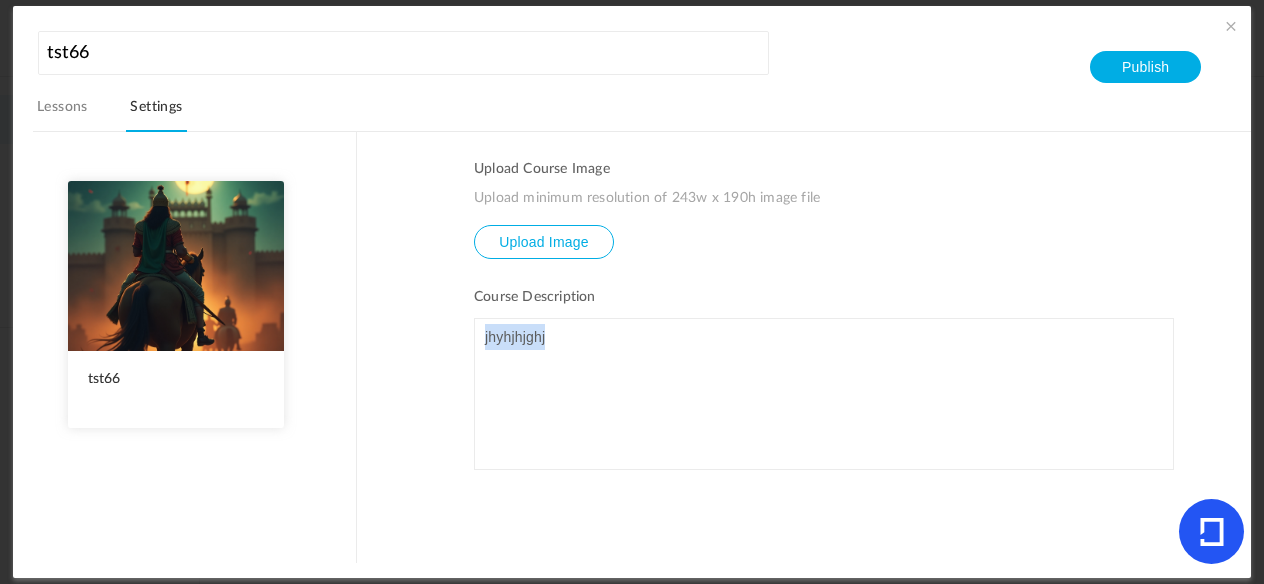 drag, startPoint x: 559, startPoint y: 324, endPoint x: 457, endPoint y: 329, distance: 102.122475 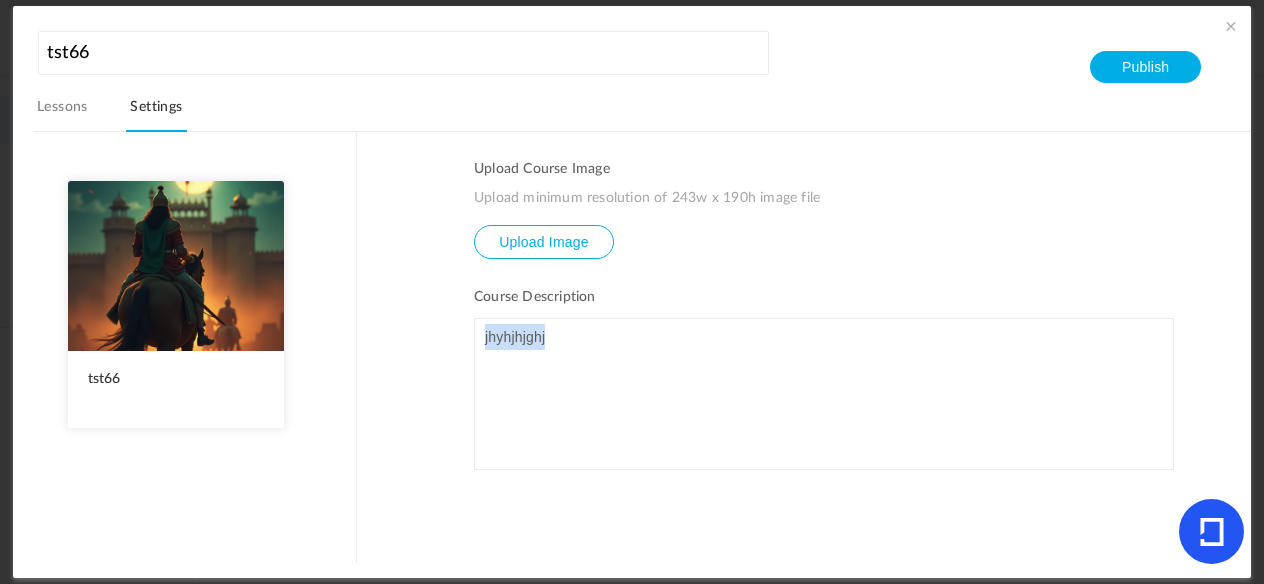 click on "Upload Course Image
Upload minimum resolution of 243w x 190h image file
Upload Image
Course Description
jhyhjhjghj
Course Category
Multimedia
Sports
Programming" at bounding box center (804, 347) 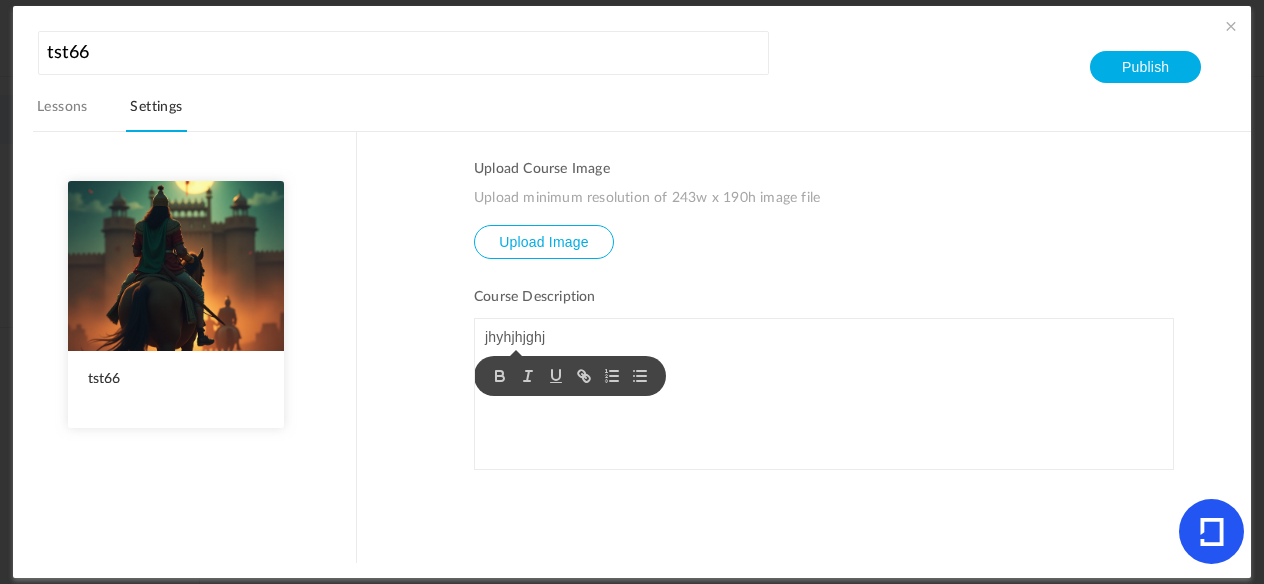 click on "Upload Course Image
Upload minimum resolution of 243w x 190h image file
Upload Image
Course Description
jhyhjhjghj
Course Category
Multimedia
Sports
Programming" at bounding box center [804, 347] 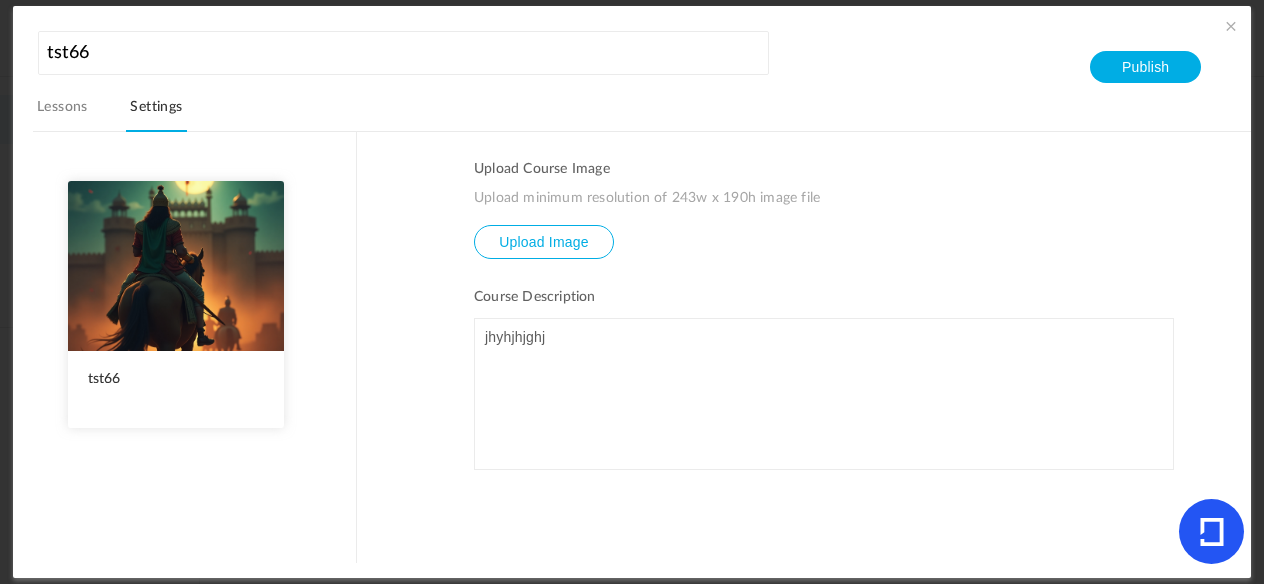 click on "Lessons" at bounding box center (62, 113) 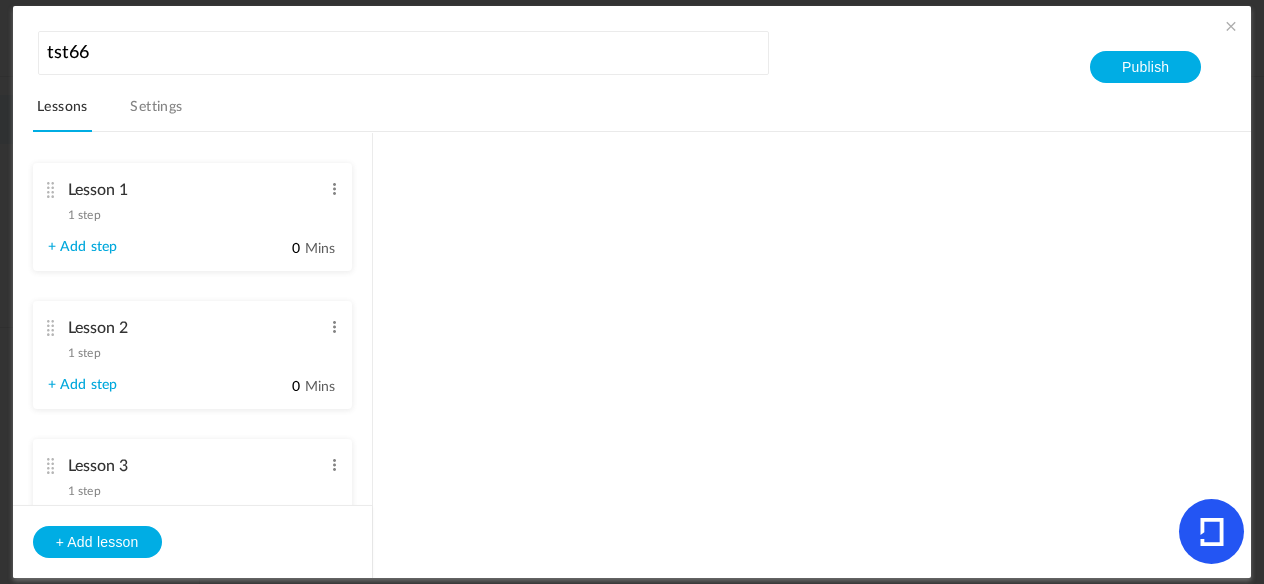 click on "Settings" at bounding box center [156, 113] 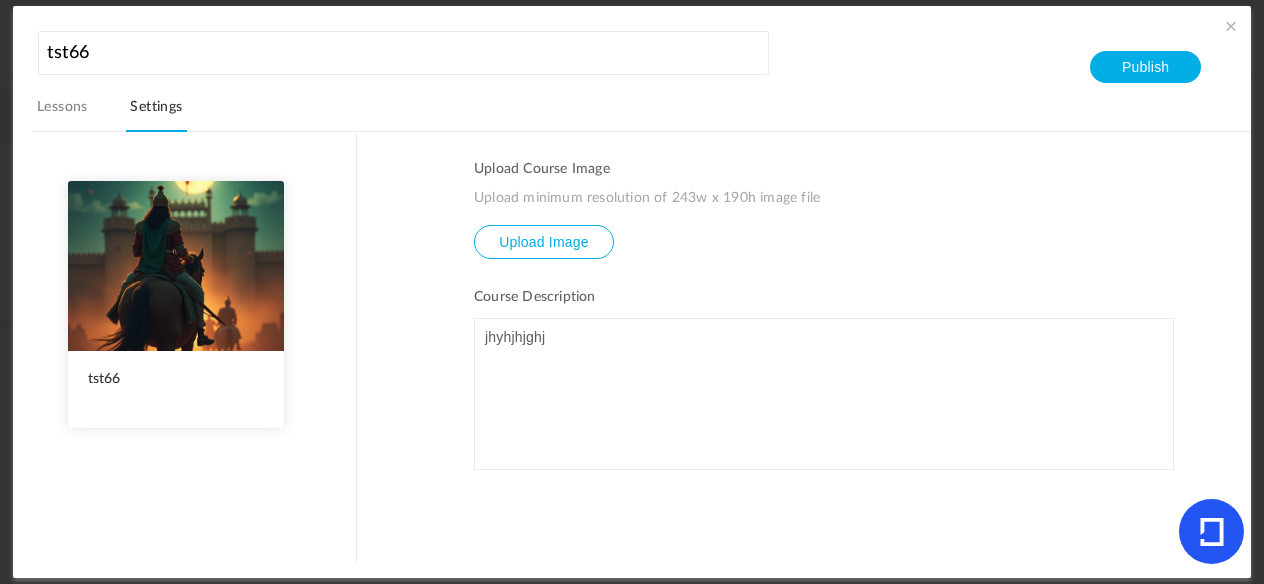 click on "jhyhjhjghj" at bounding box center [824, 394] 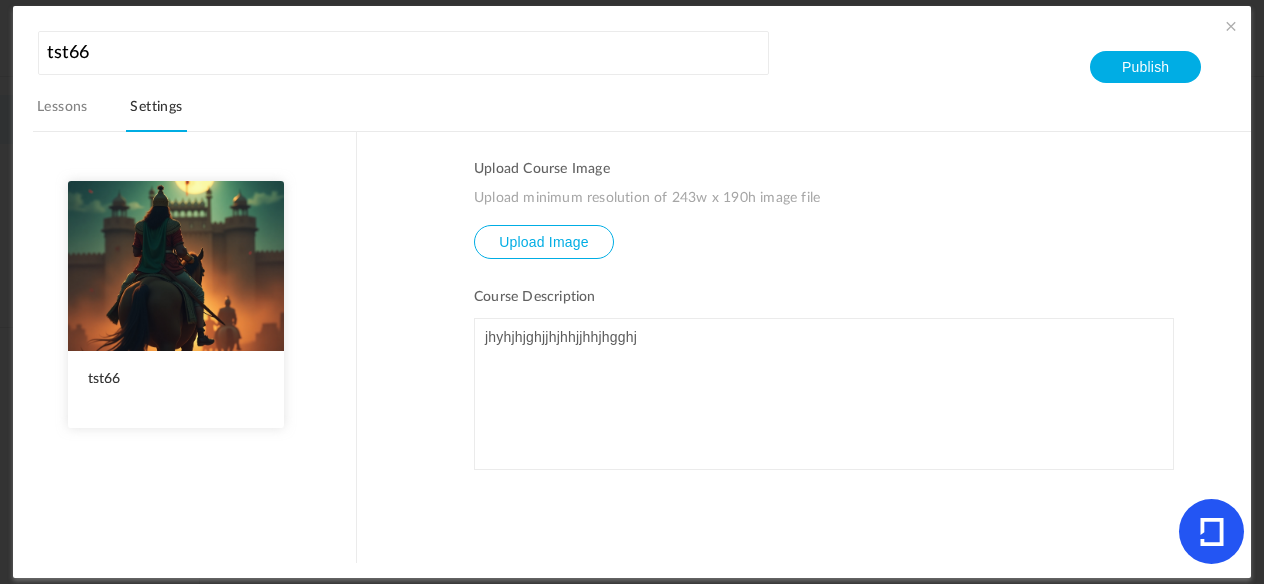 click on "Upload Course Image
Upload minimum resolution of 243w x 190h image file
Upload Image" at bounding box center (824, 210) 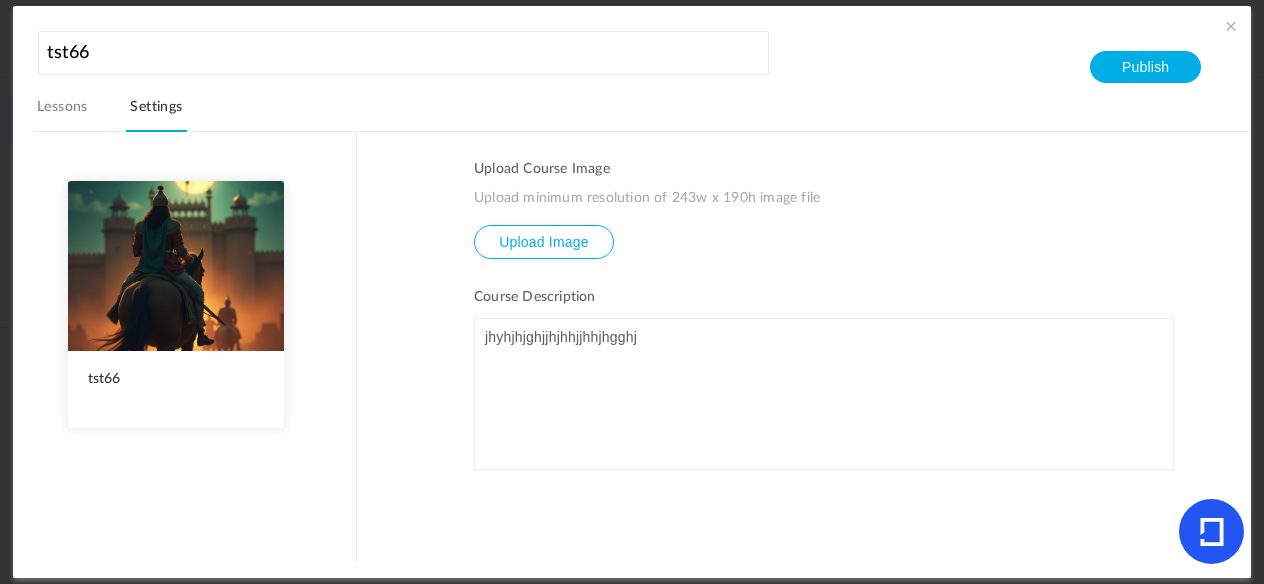 click on "Lessons" at bounding box center [62, 113] 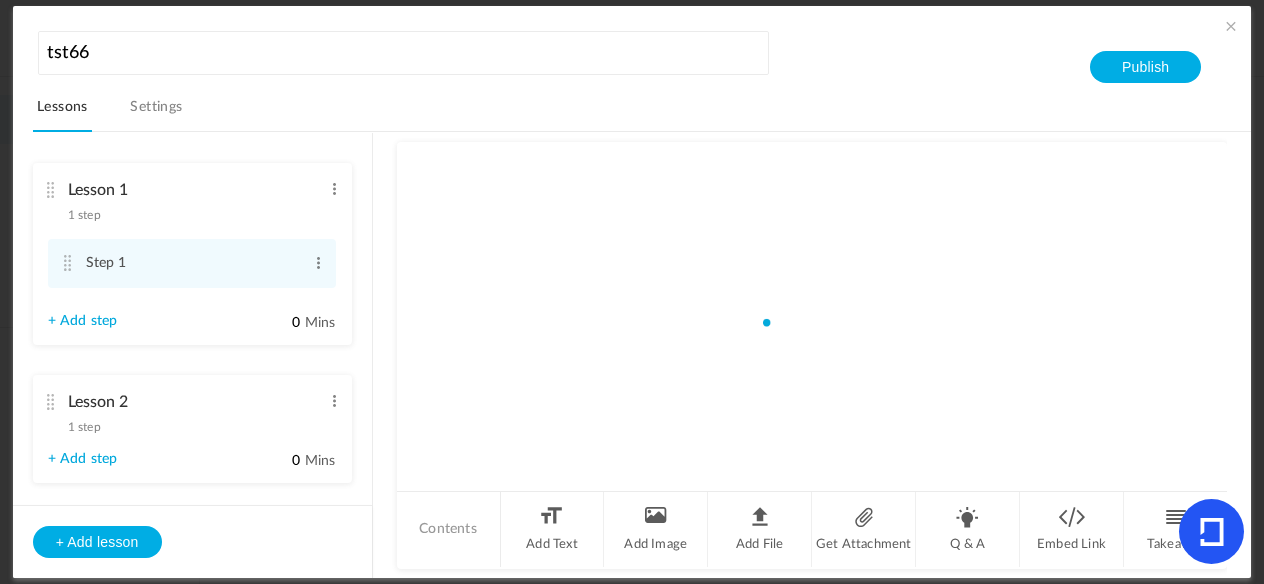 click on "Settings" at bounding box center [156, 113] 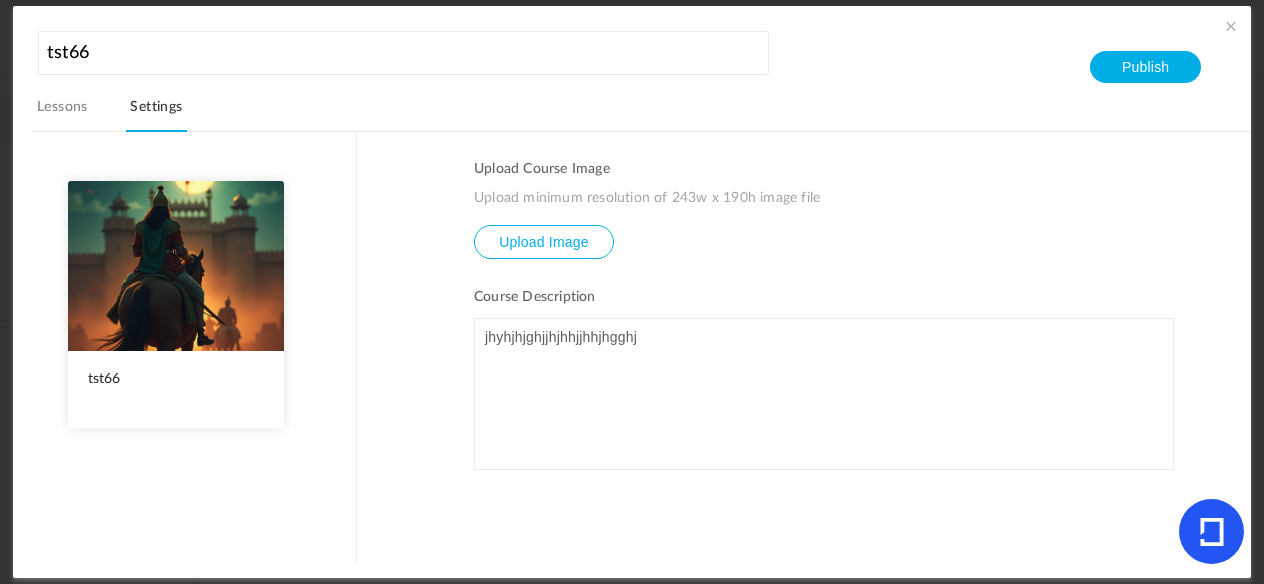 click on "Lessons" at bounding box center (62, 113) 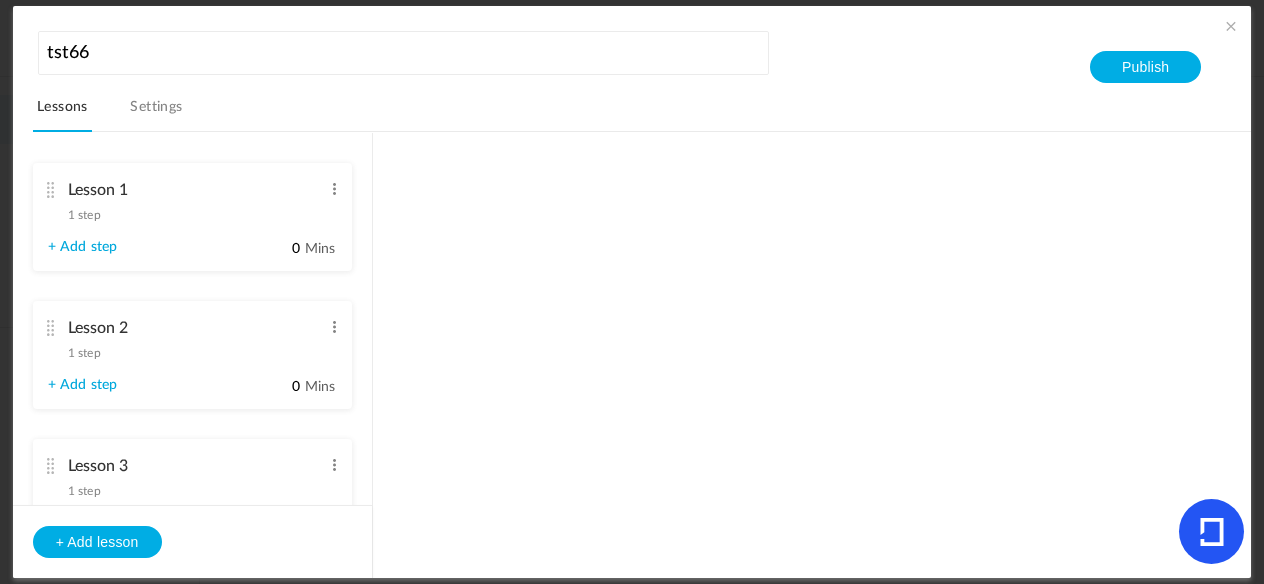 click on "Settings" at bounding box center (156, 113) 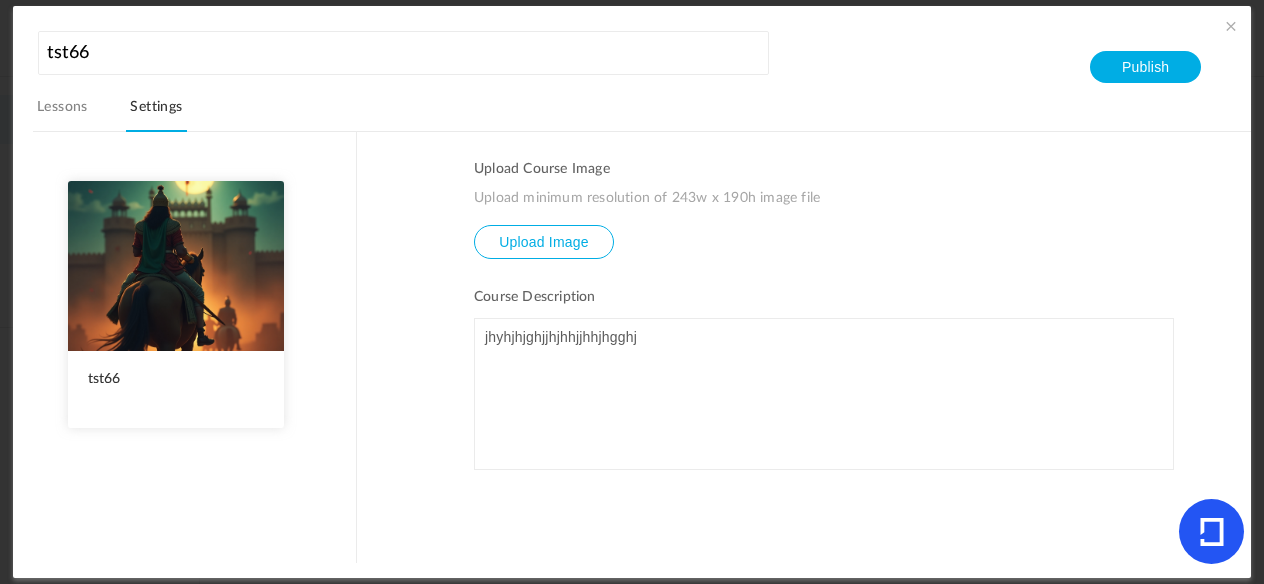 click on "Lessons" at bounding box center (62, 113) 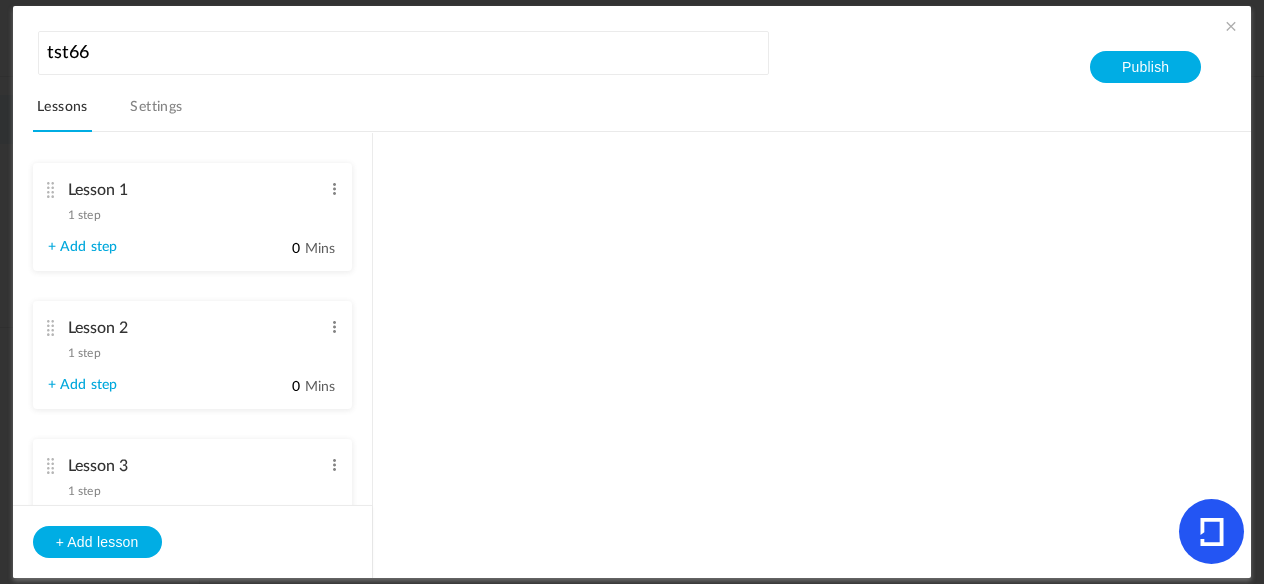 click on "Settings" at bounding box center [156, 113] 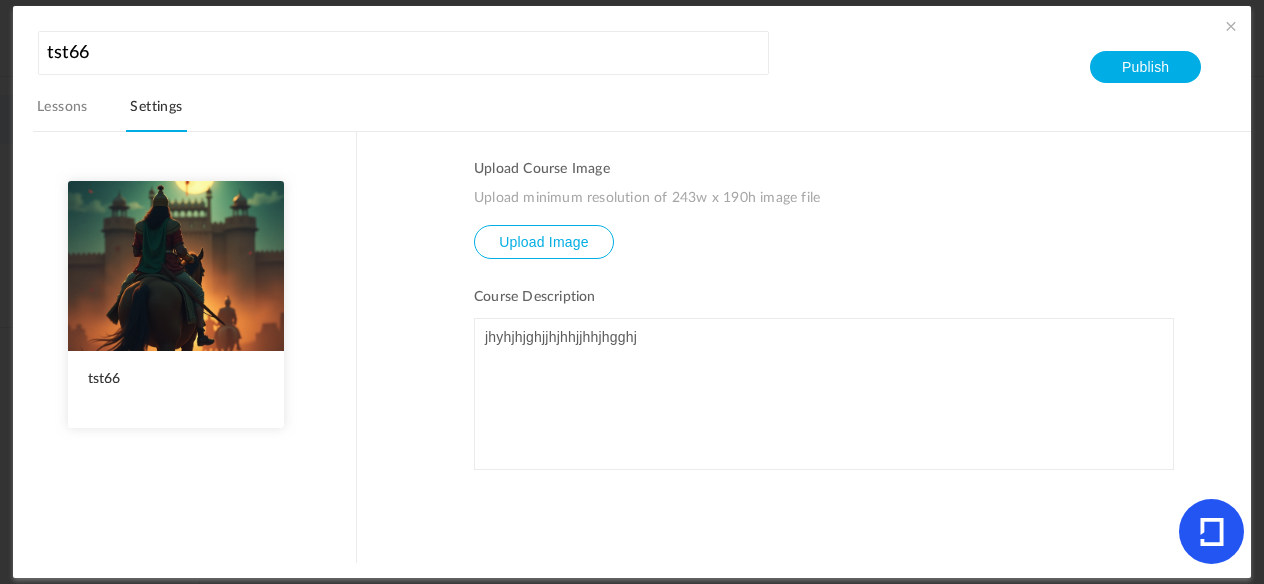 click on "Lessons" at bounding box center (62, 113) 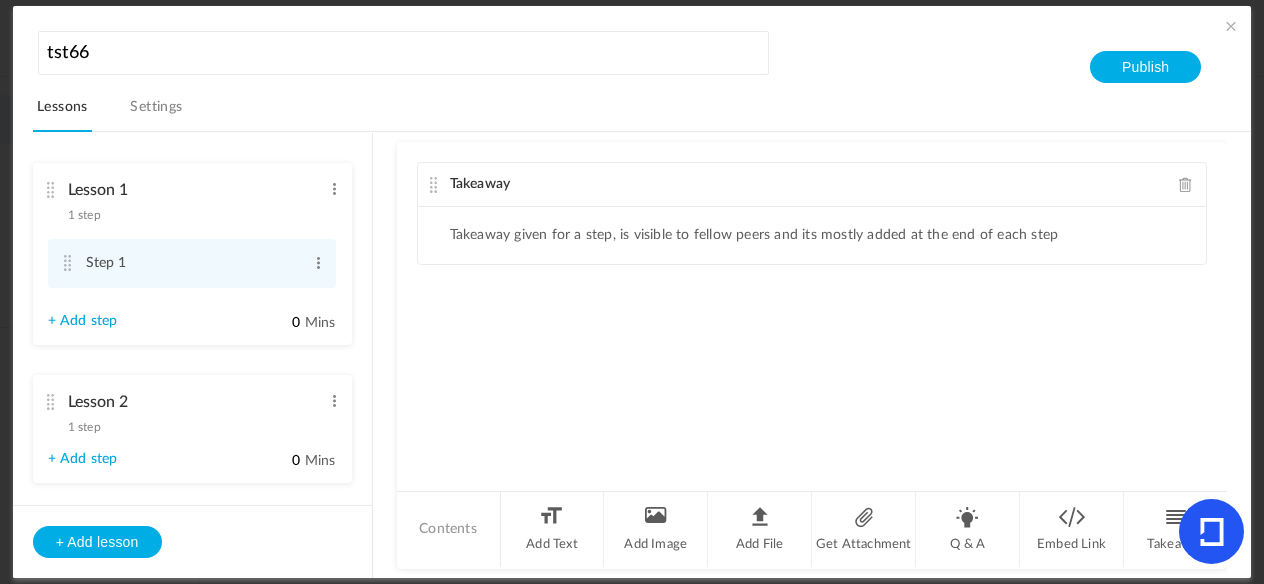 click on "+ Add step" at bounding box center [83, 321] 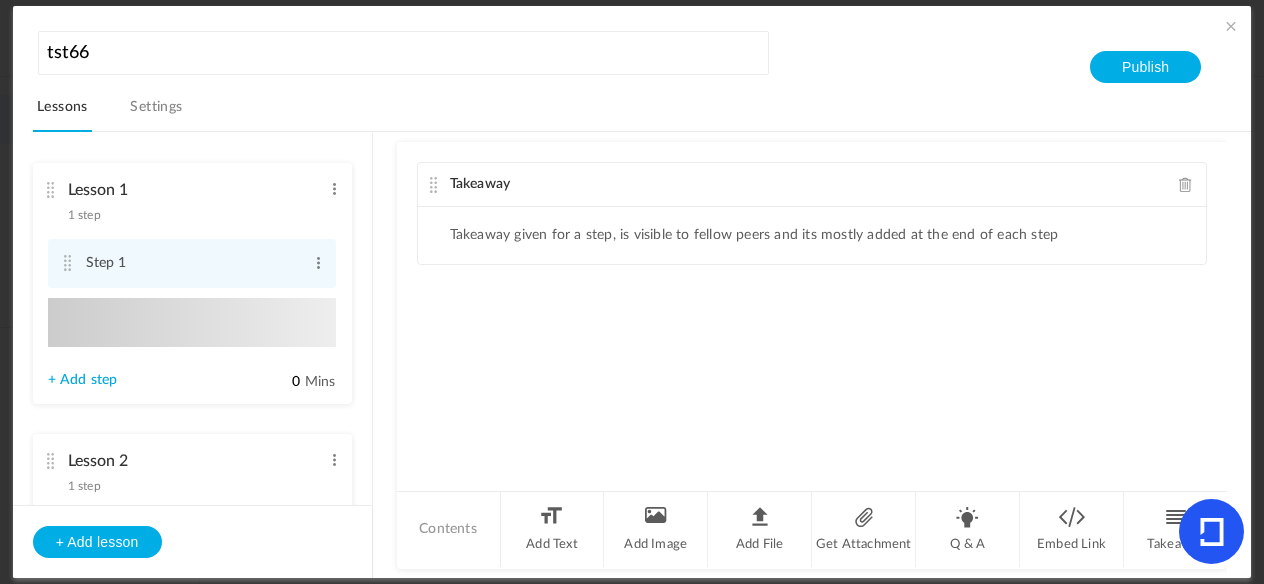 click on "Edit
Delete" at bounding box center [192, 322] 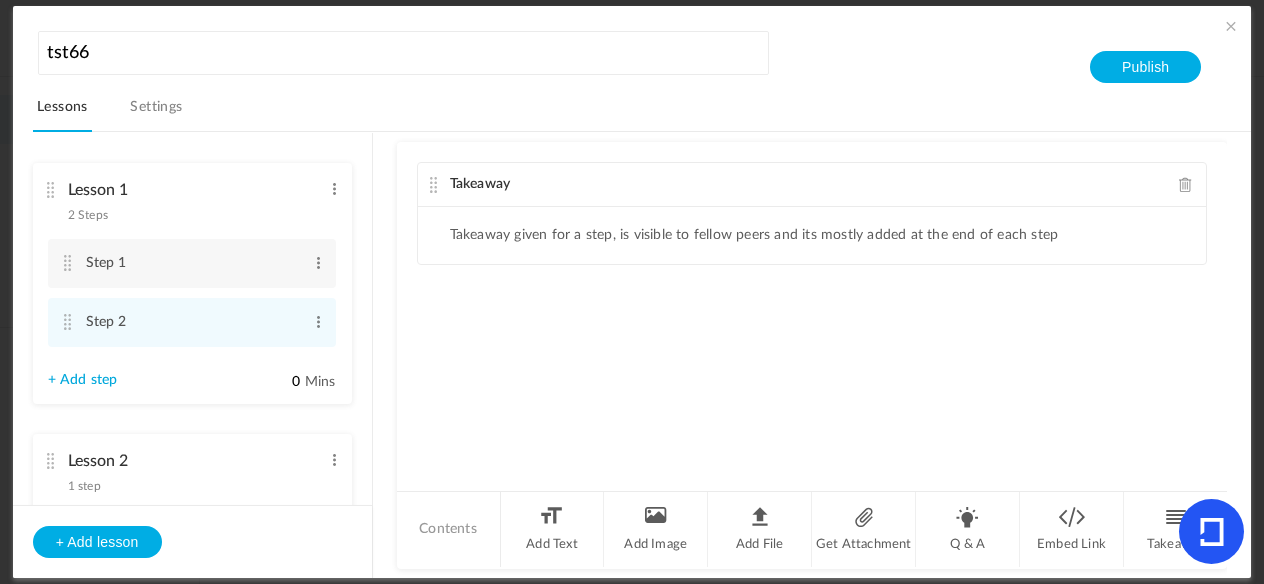 click on "+ Add step" at bounding box center [83, 380] 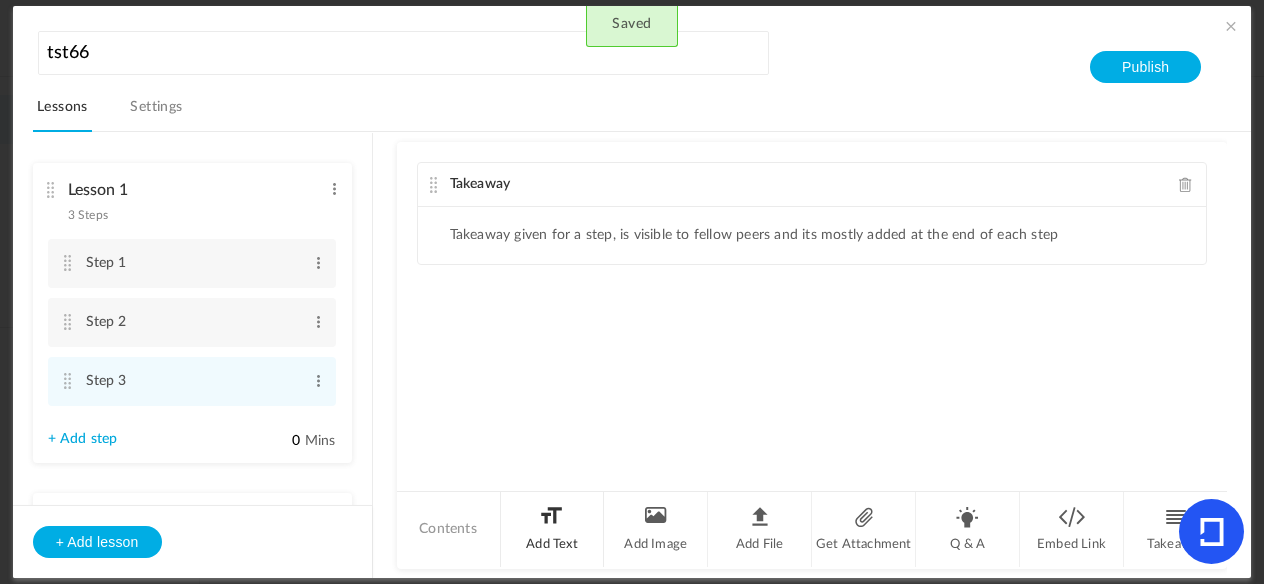 click on "Add Text" at bounding box center [553, 529] 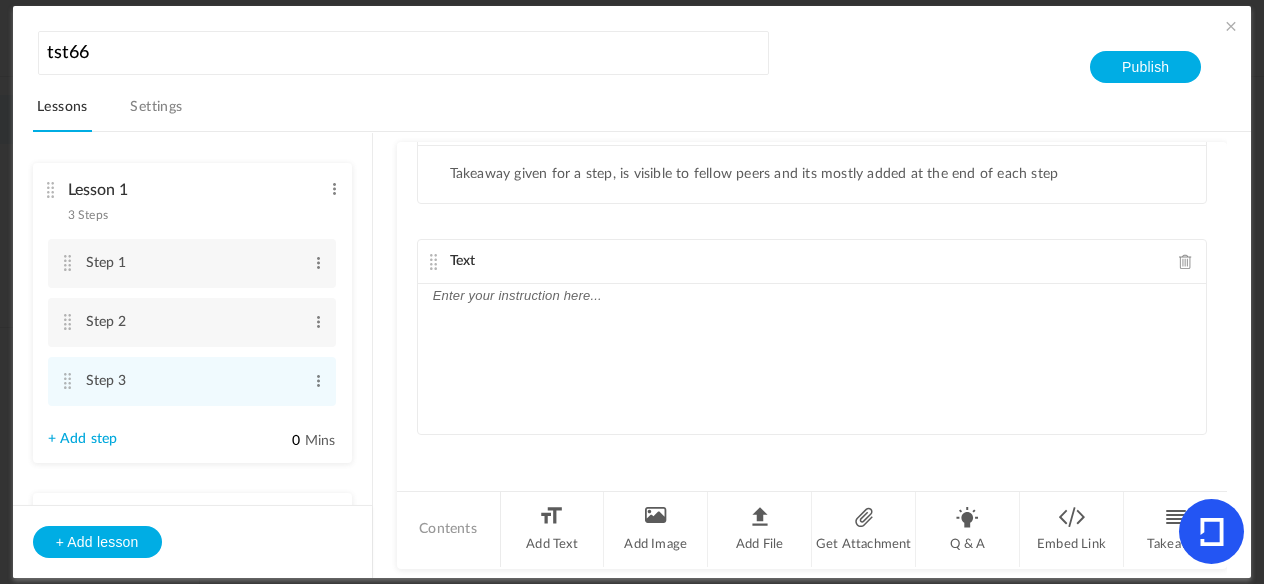 click at bounding box center (812, 359) 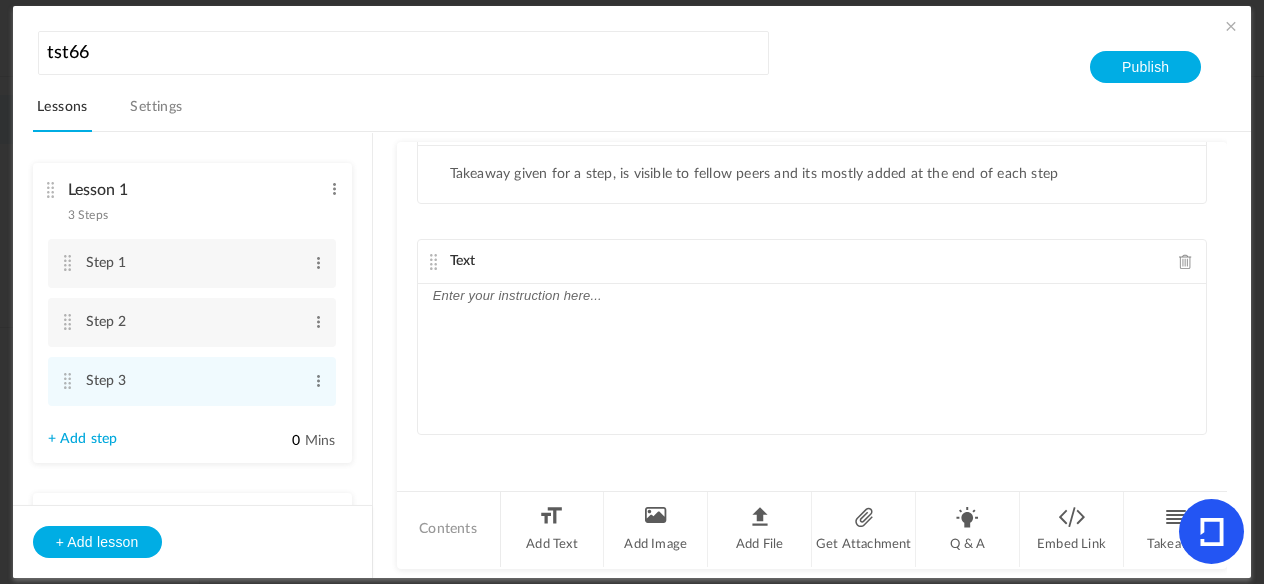 click at bounding box center [812, 359] 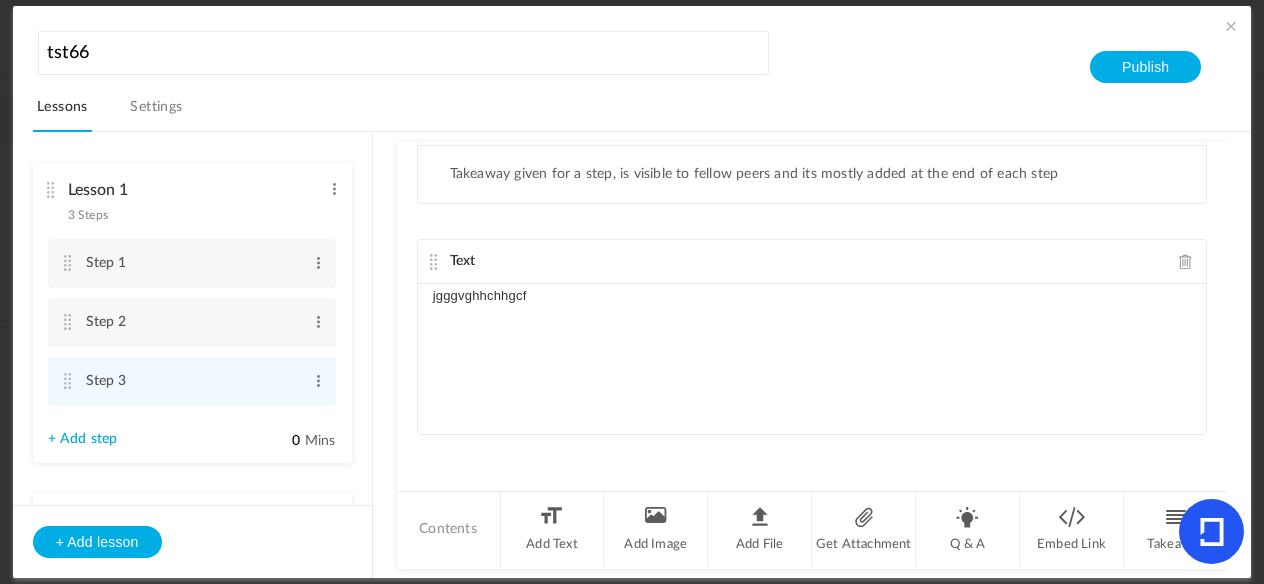 scroll, scrollTop: 0, scrollLeft: 0, axis: both 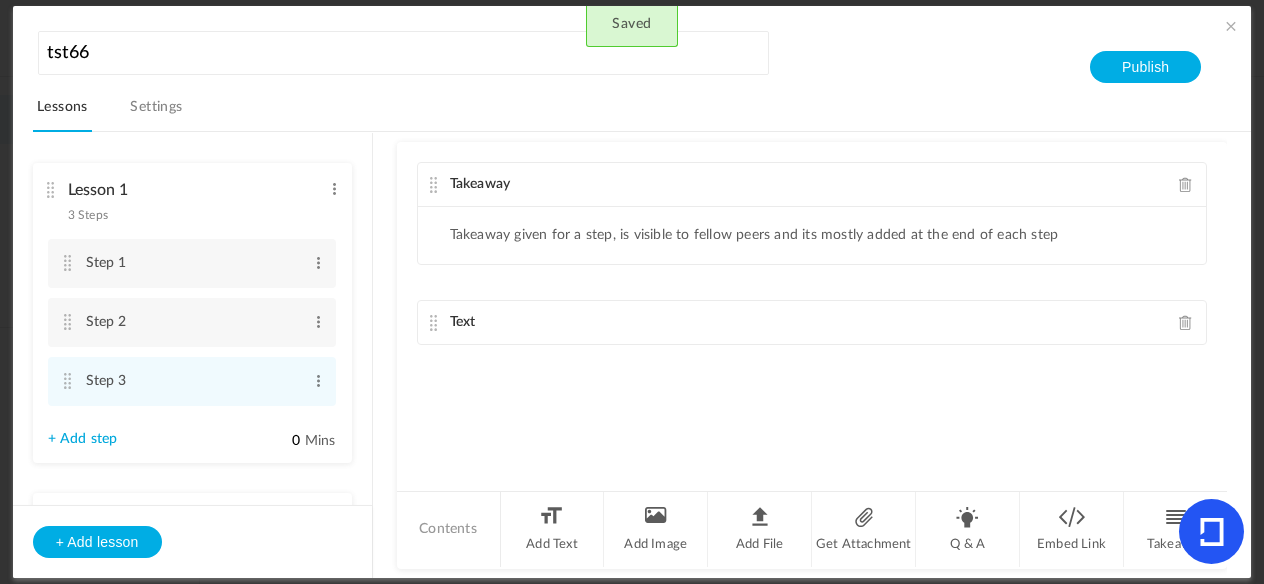 drag, startPoint x: 431, startPoint y: 262, endPoint x: 436, endPoint y: 225, distance: 37.336308 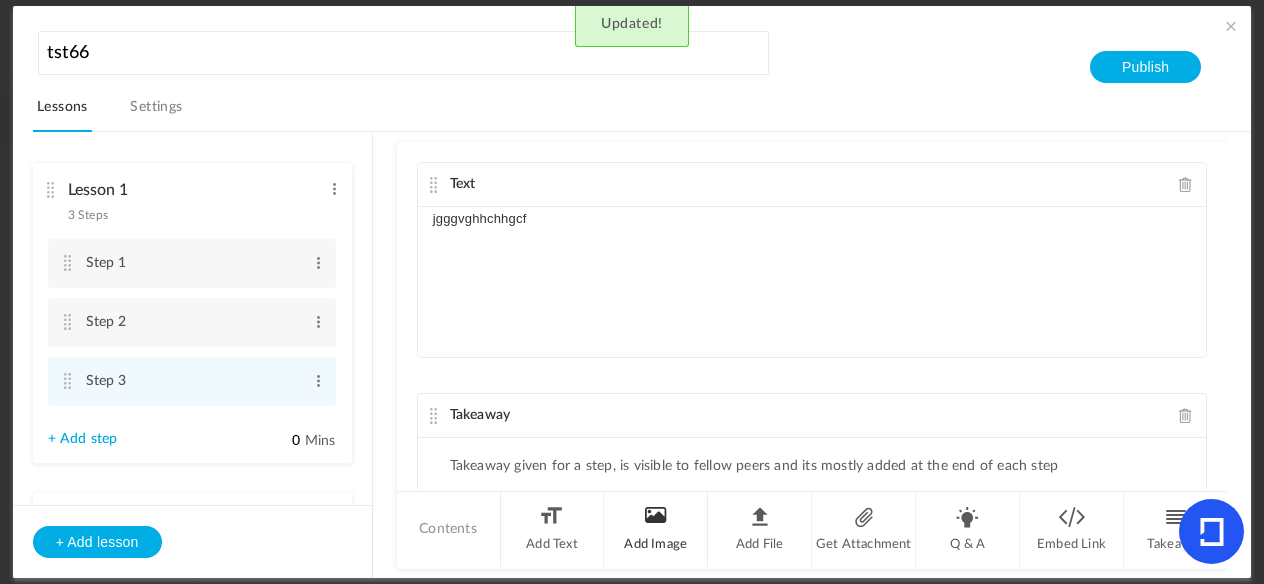click on "Add Image" at bounding box center [656, 529] 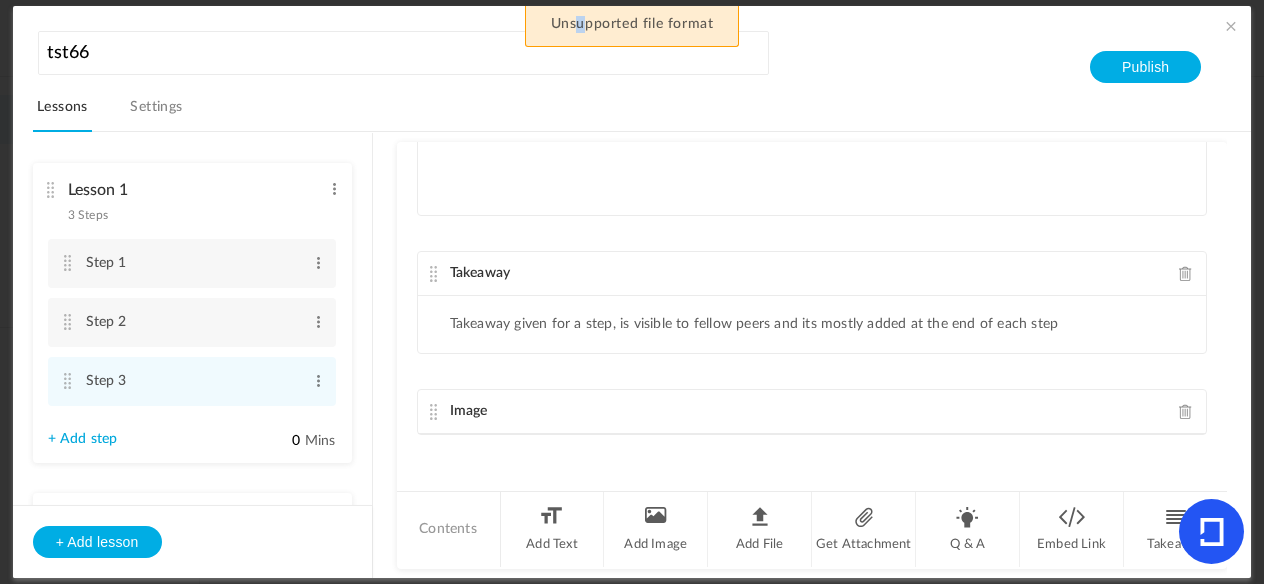 scroll, scrollTop: 0, scrollLeft: 0, axis: both 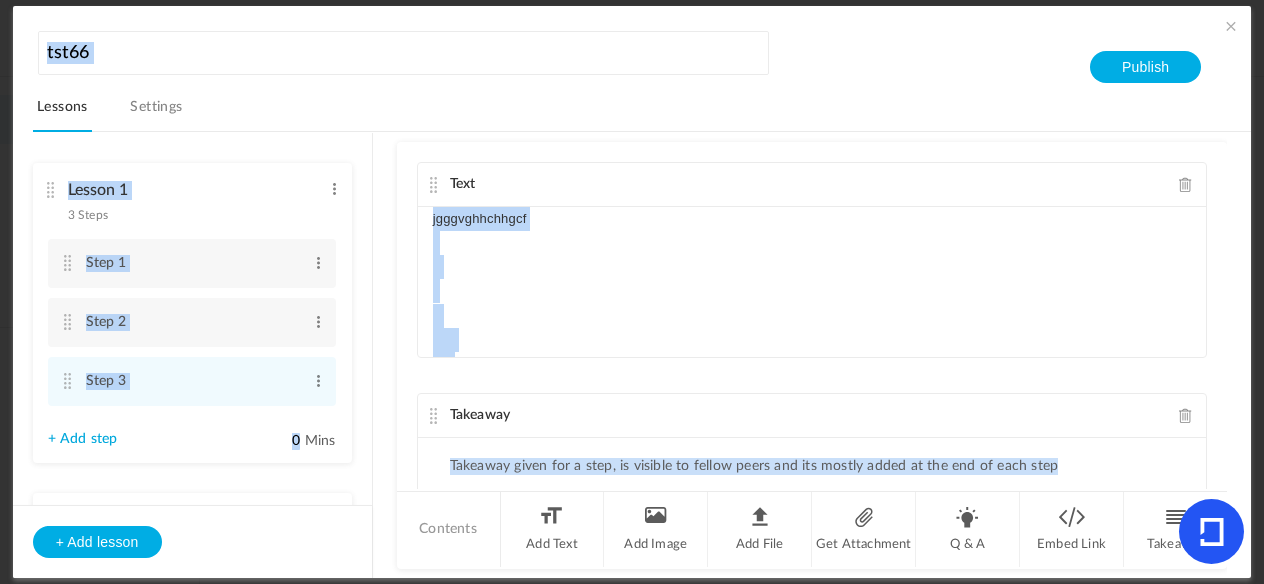 drag, startPoint x: 577, startPoint y: 31, endPoint x: 692, endPoint y: 23, distance: 115.27792 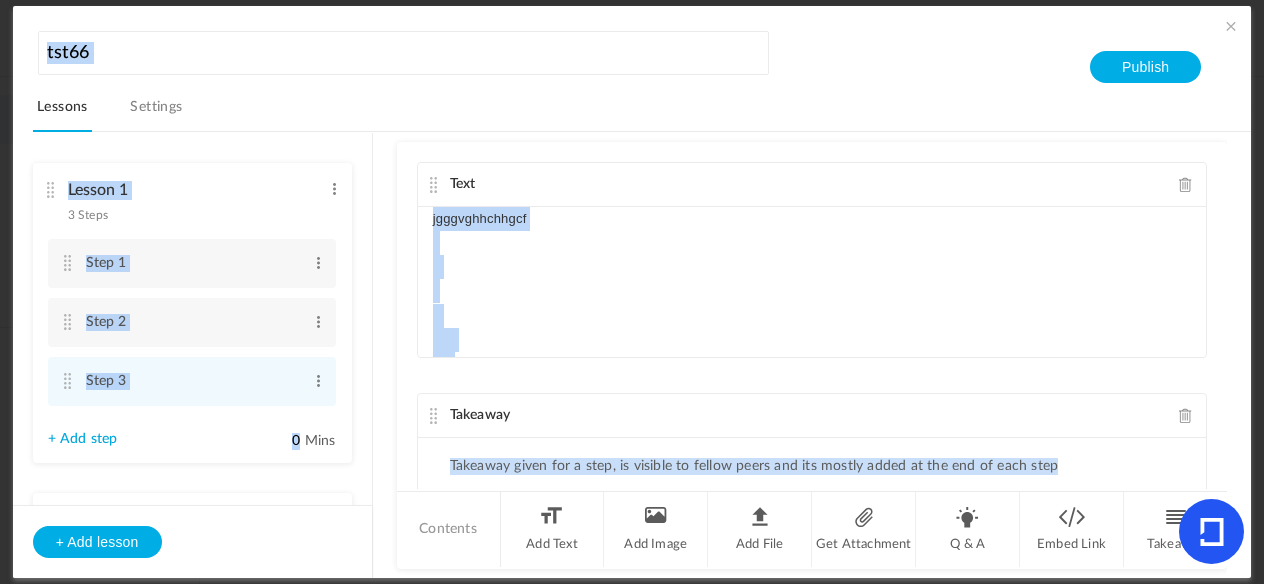 click at bounding box center (812, 243) 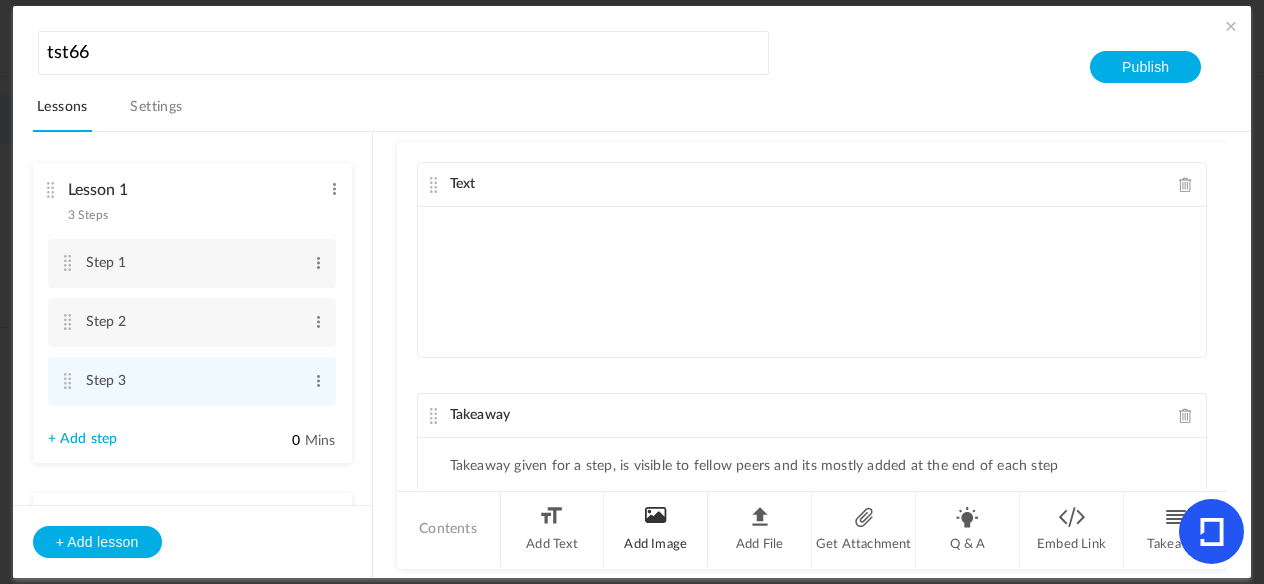 scroll, scrollTop: 0, scrollLeft: 0, axis: both 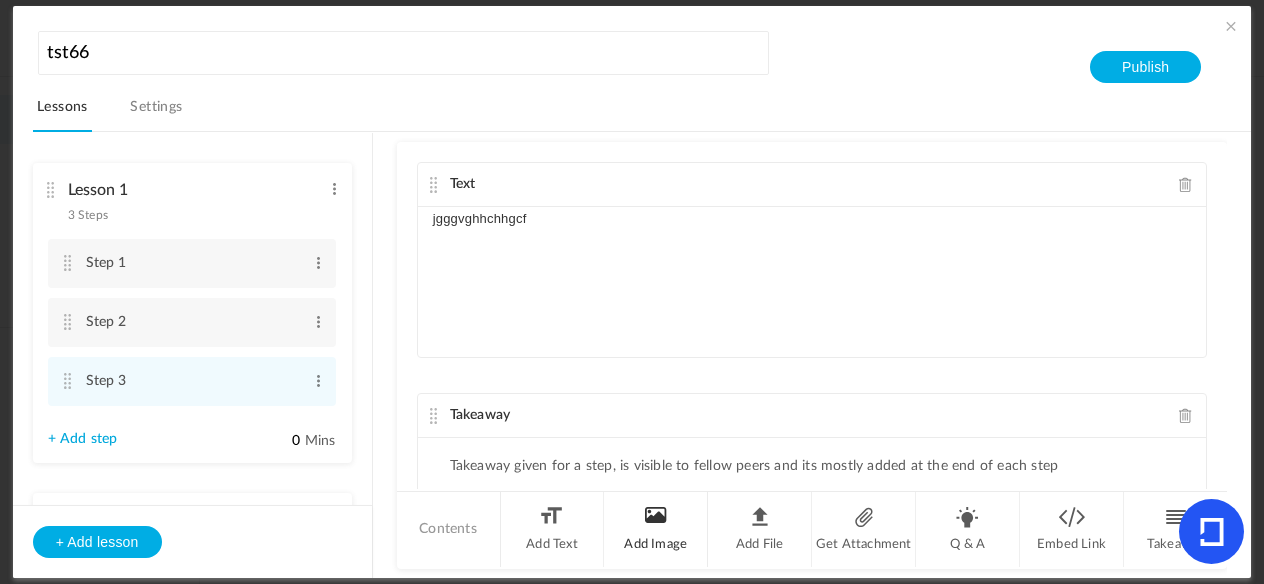 click on "Add Image" at bounding box center [656, 529] 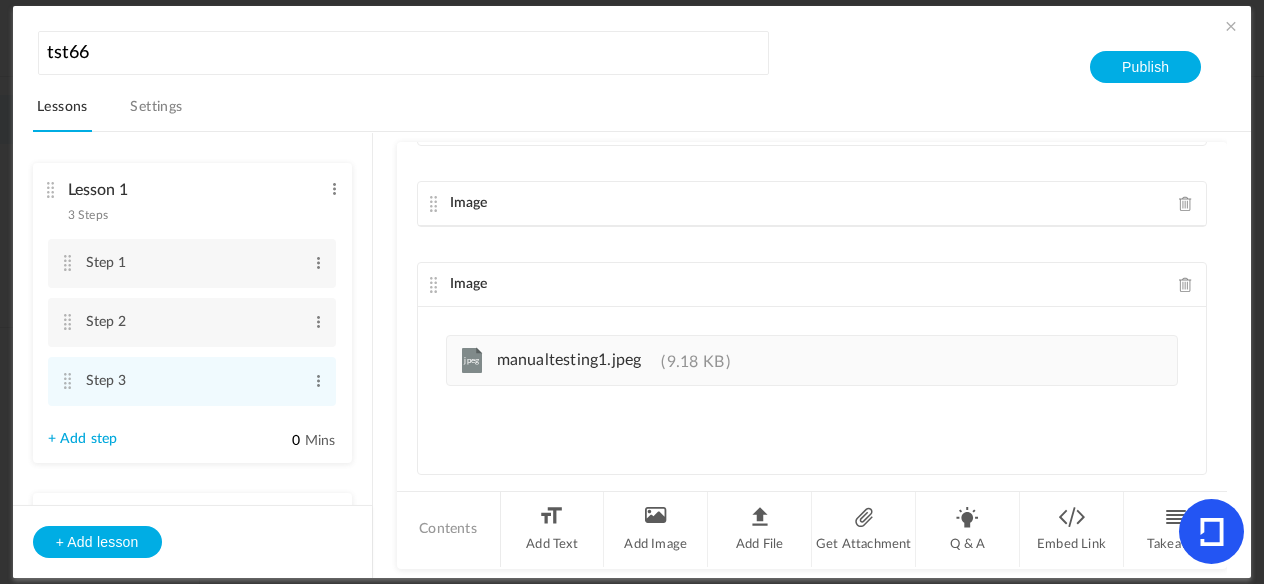 scroll, scrollTop: 425, scrollLeft: 0, axis: vertical 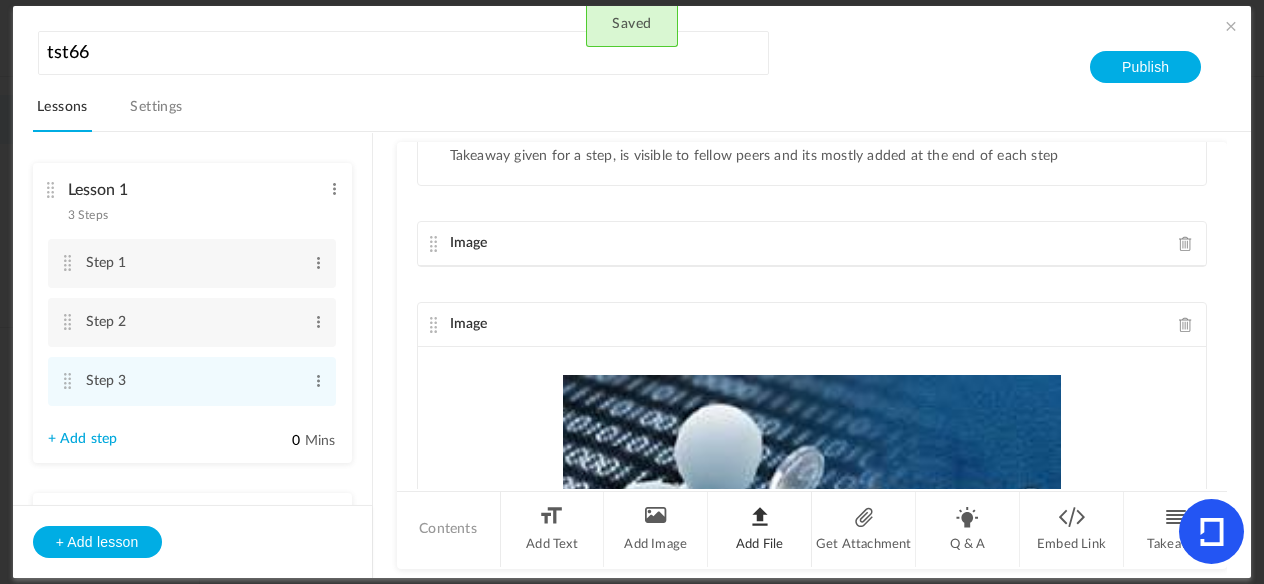 click on "Add File" at bounding box center [760, 529] 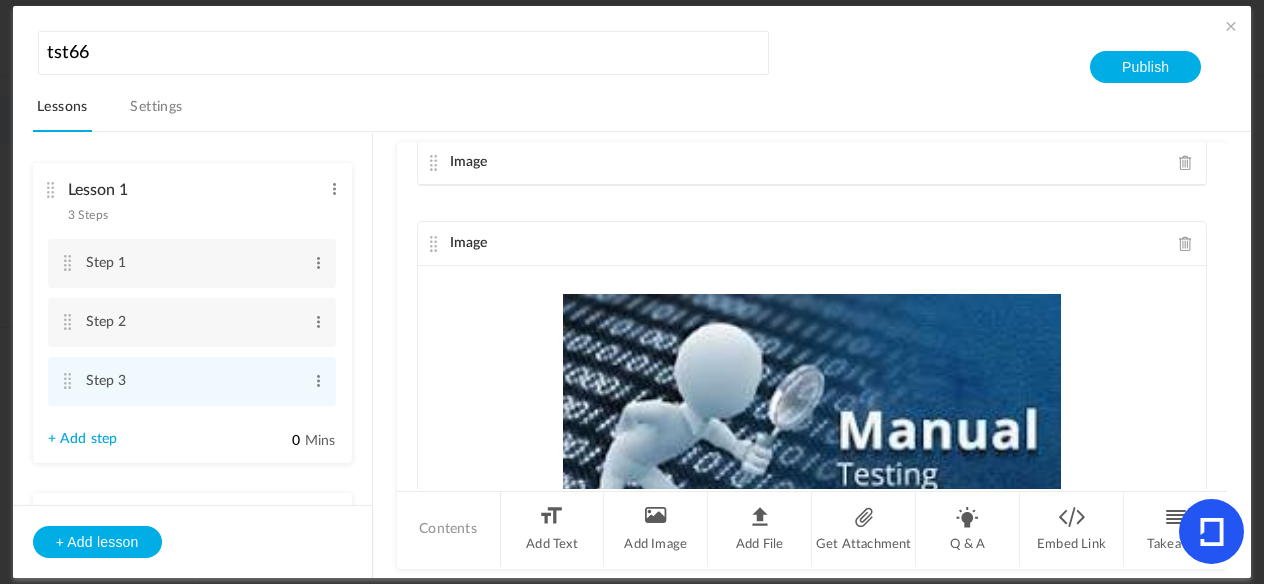 scroll, scrollTop: 892, scrollLeft: 0, axis: vertical 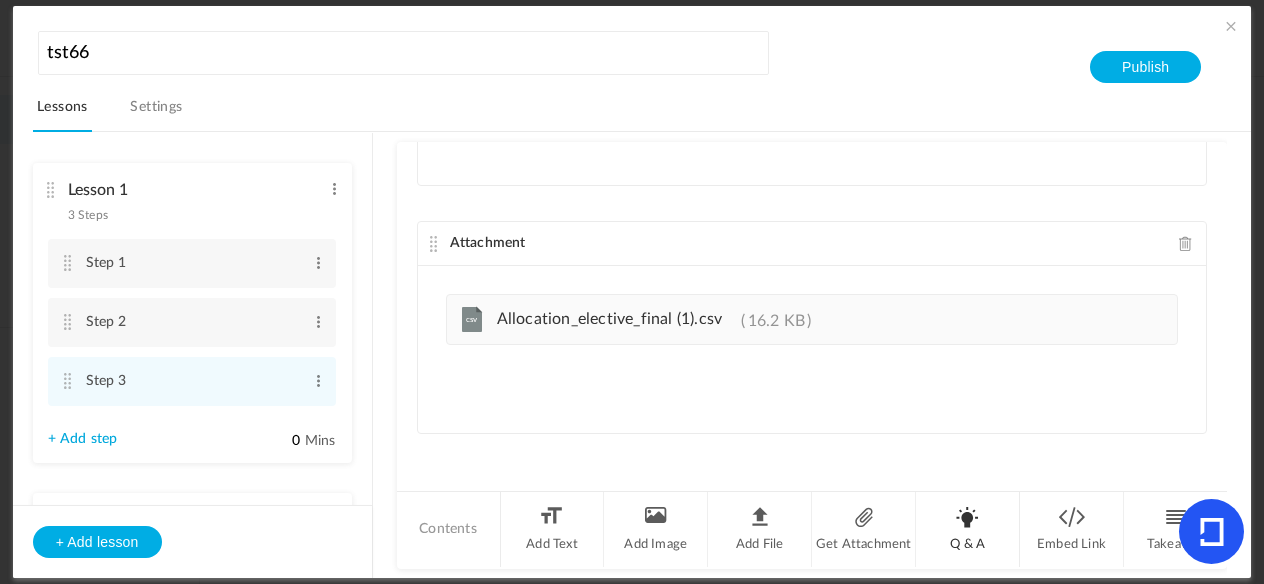 click on "Q & A" at bounding box center [968, 529] 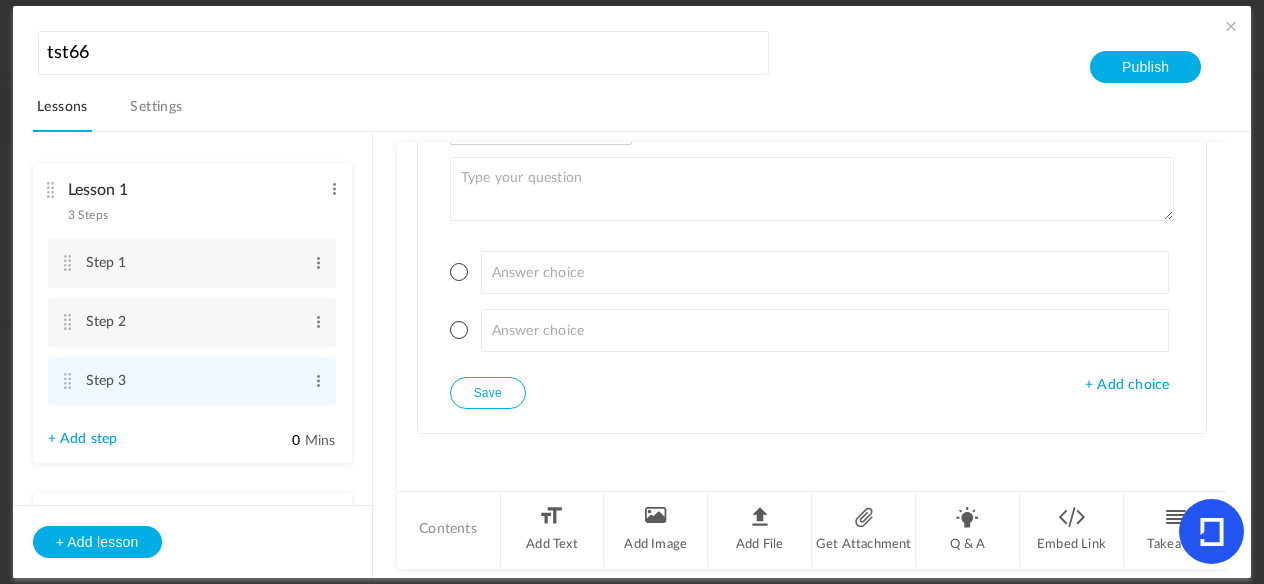 click on "+ Add choice" at bounding box center (1127, 385) 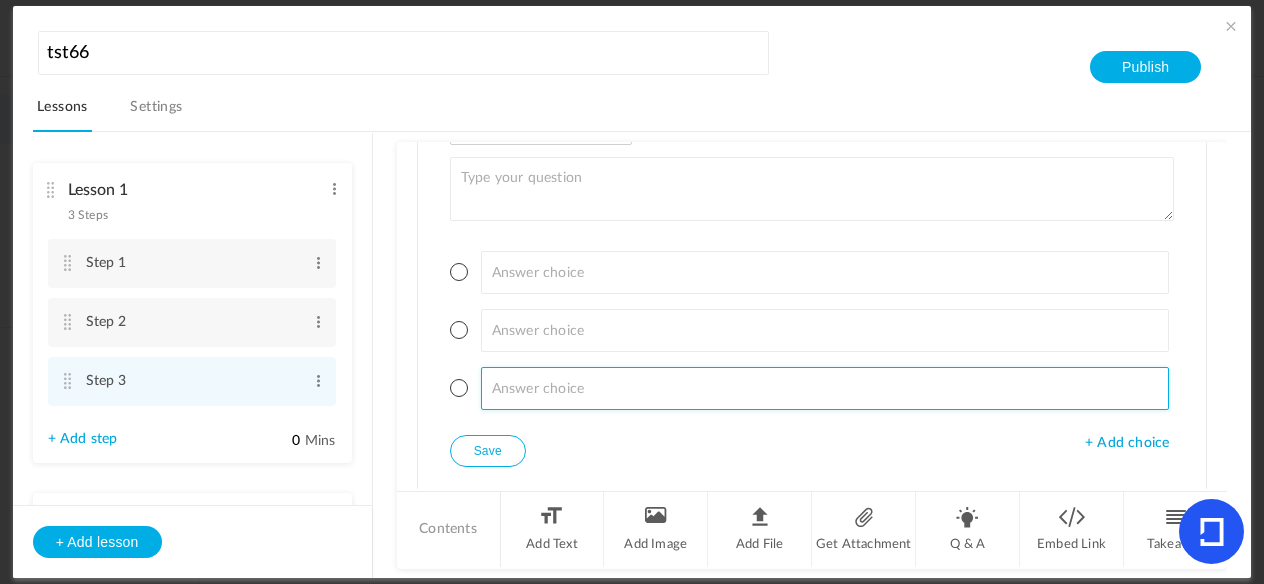 click at bounding box center [825, 272] 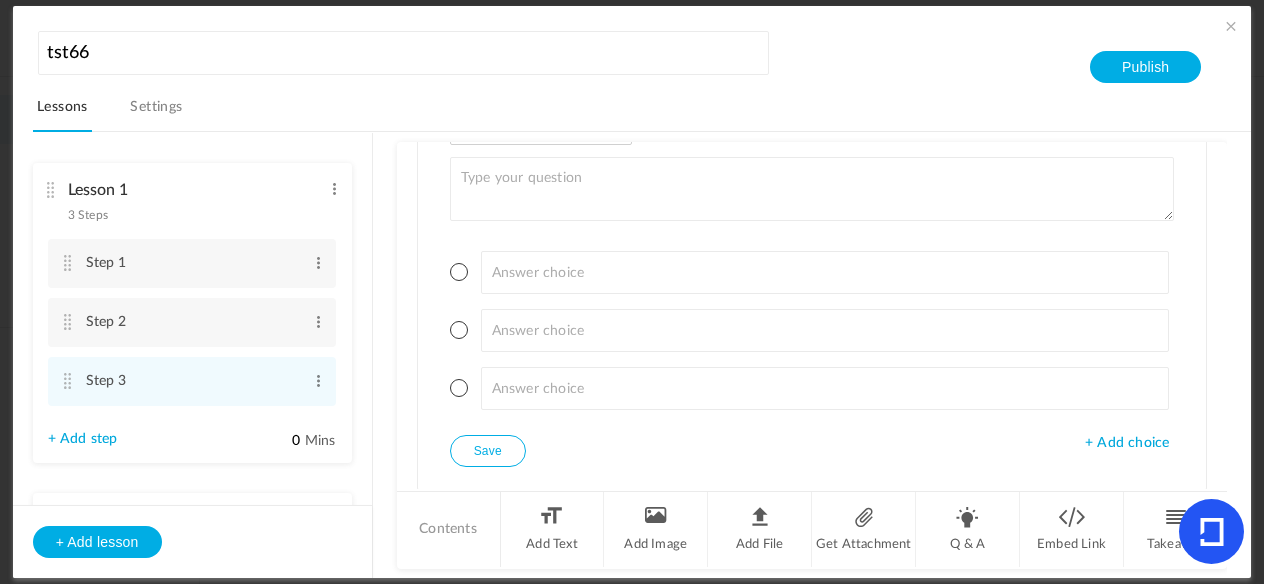 click on "+ Add choice" at bounding box center [1127, 443] 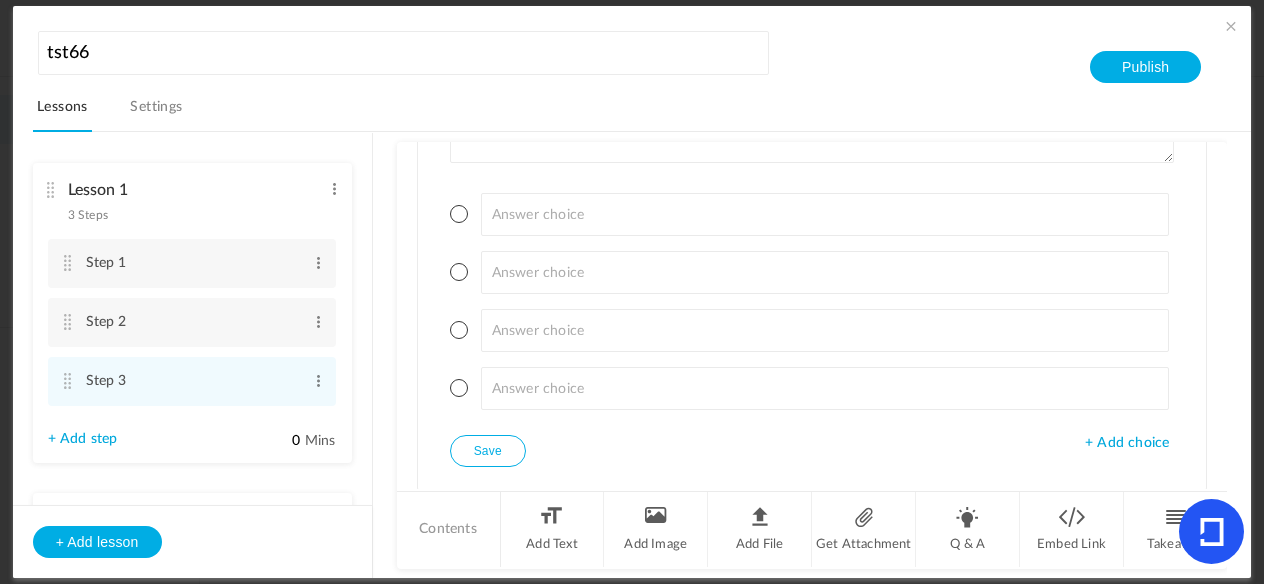 scroll, scrollTop: 1389, scrollLeft: 0, axis: vertical 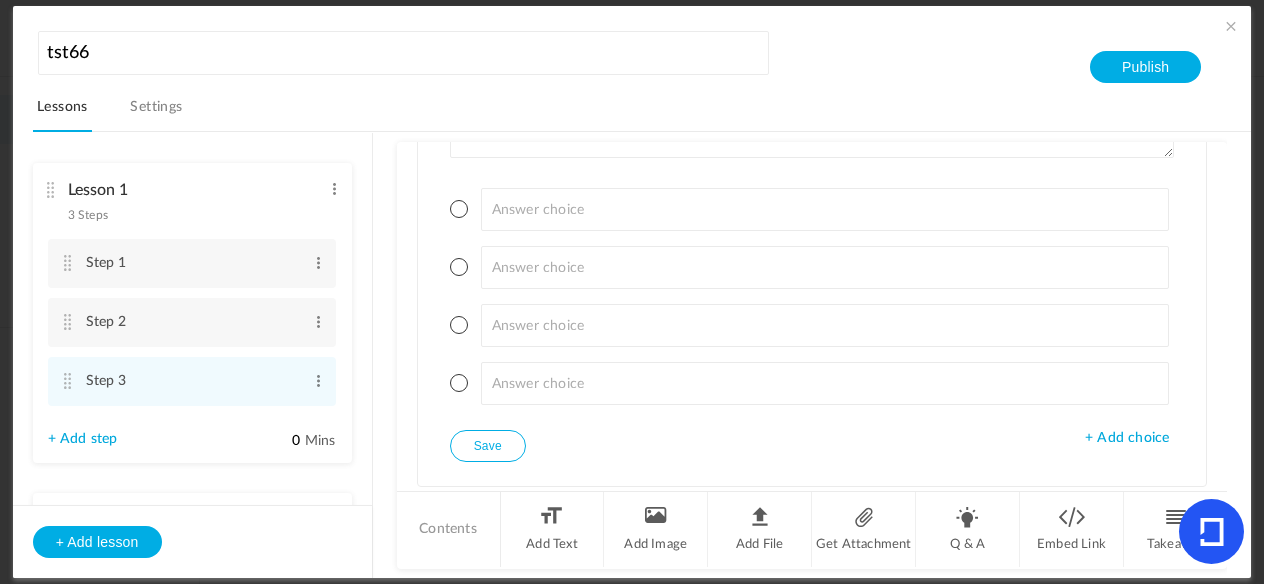 click on "+ Add choice" at bounding box center [1127, 438] 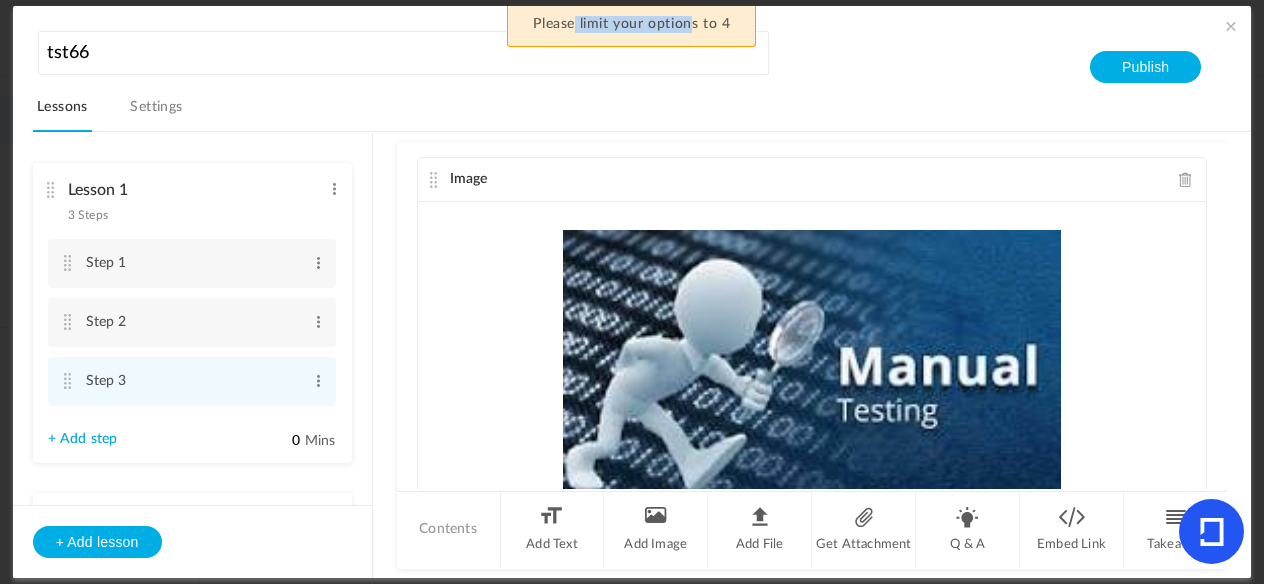 scroll, scrollTop: 0, scrollLeft: 0, axis: both 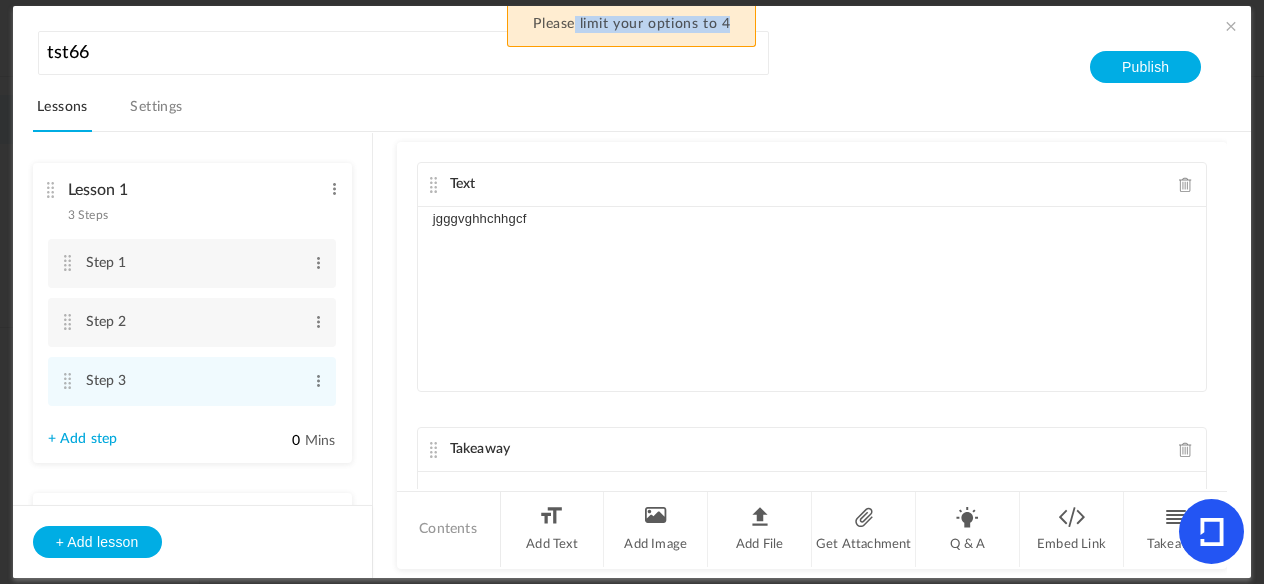drag, startPoint x: 575, startPoint y: 23, endPoint x: 752, endPoint y: 18, distance: 177.0706 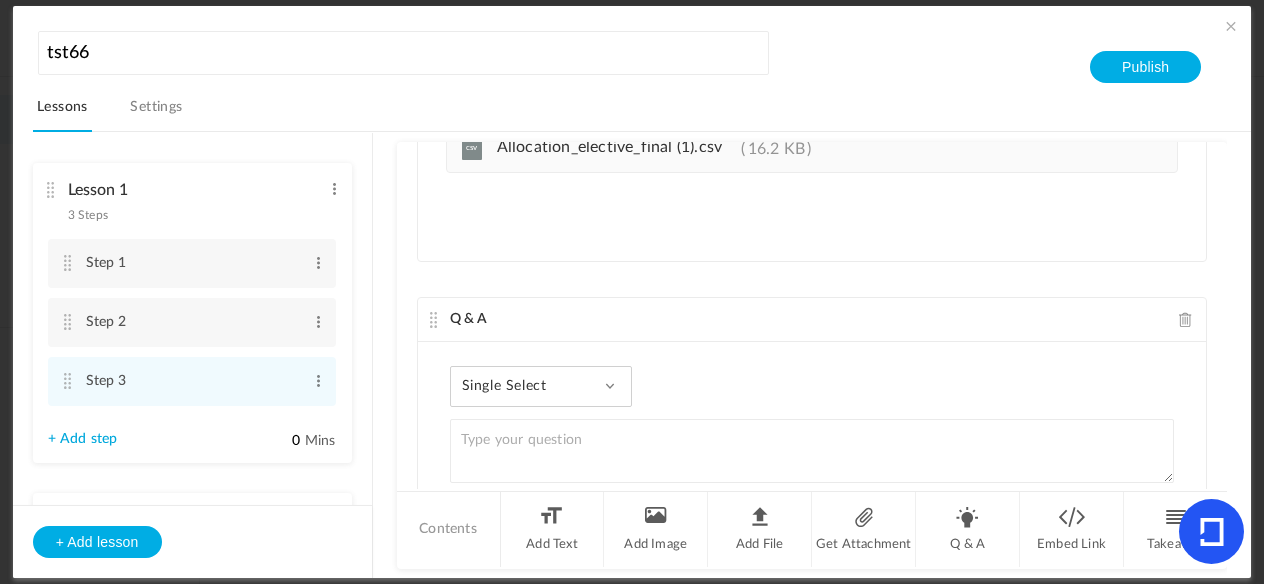 scroll, scrollTop: 1442, scrollLeft: 0, axis: vertical 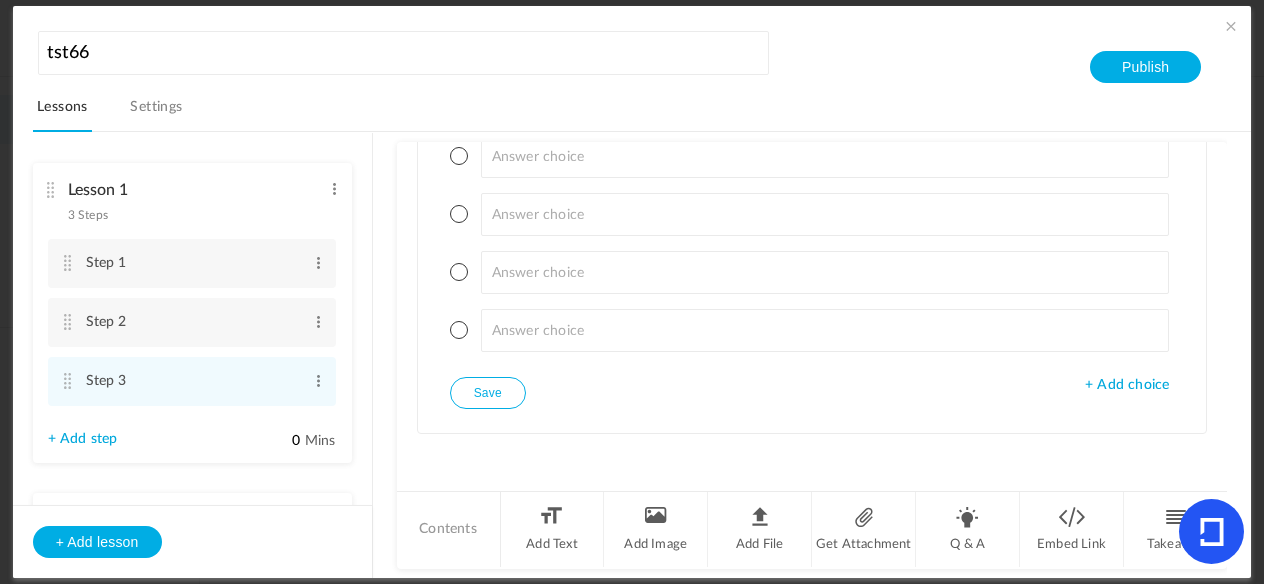 click on "+ Add choice" at bounding box center [1127, 385] 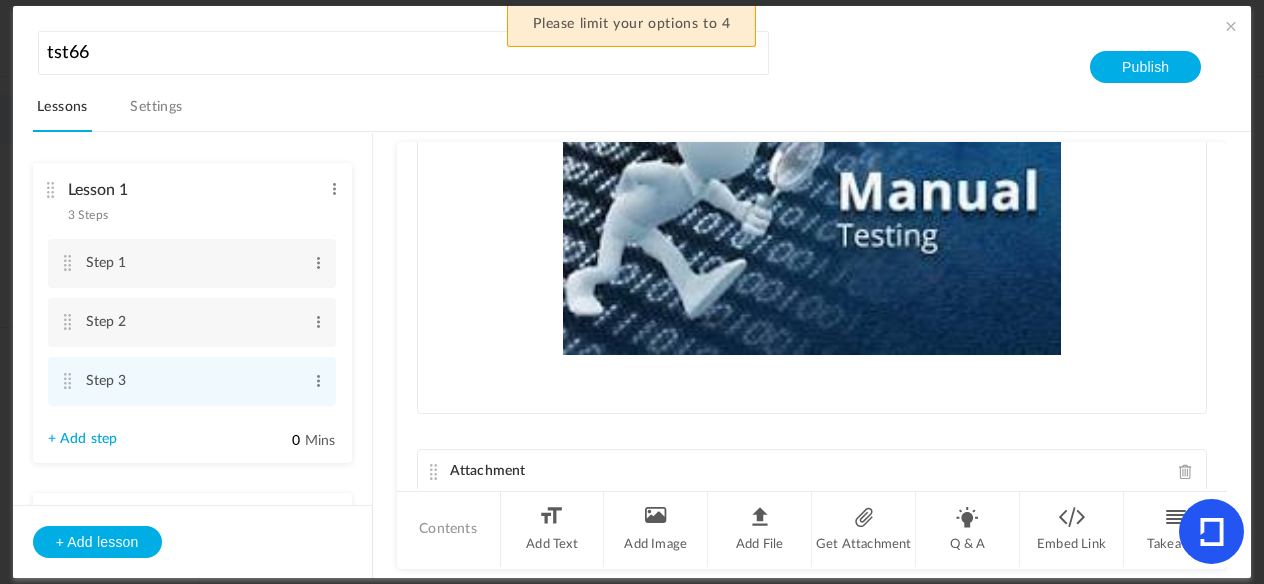 scroll, scrollTop: 0, scrollLeft: 0, axis: both 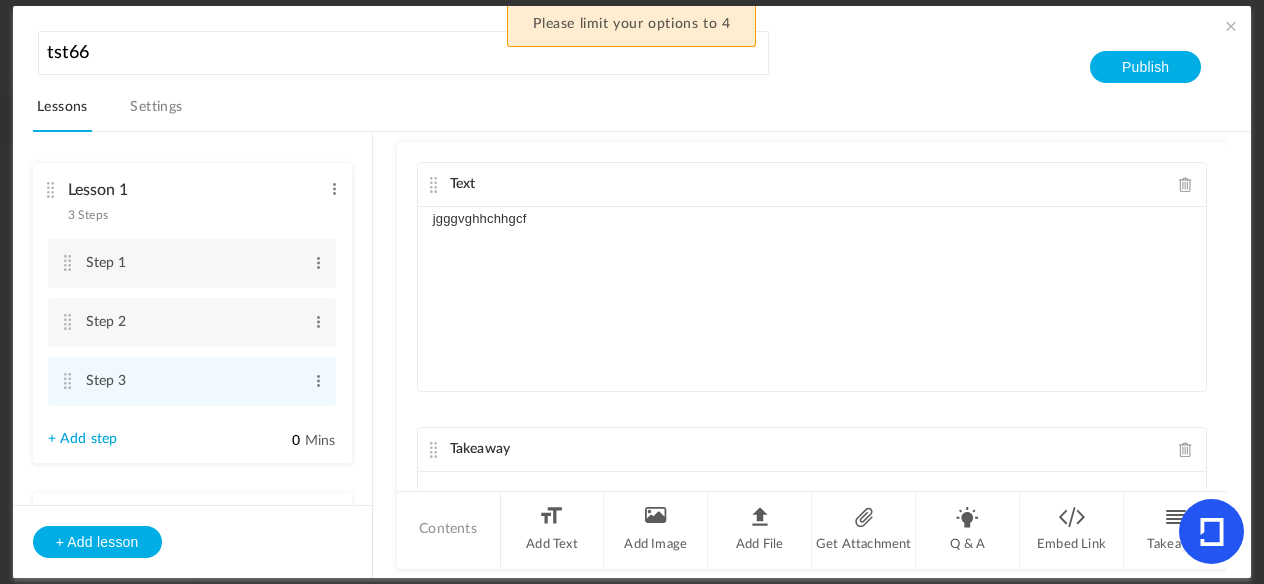 drag, startPoint x: 728, startPoint y: 17, endPoint x: 513, endPoint y: 38, distance: 216.02315 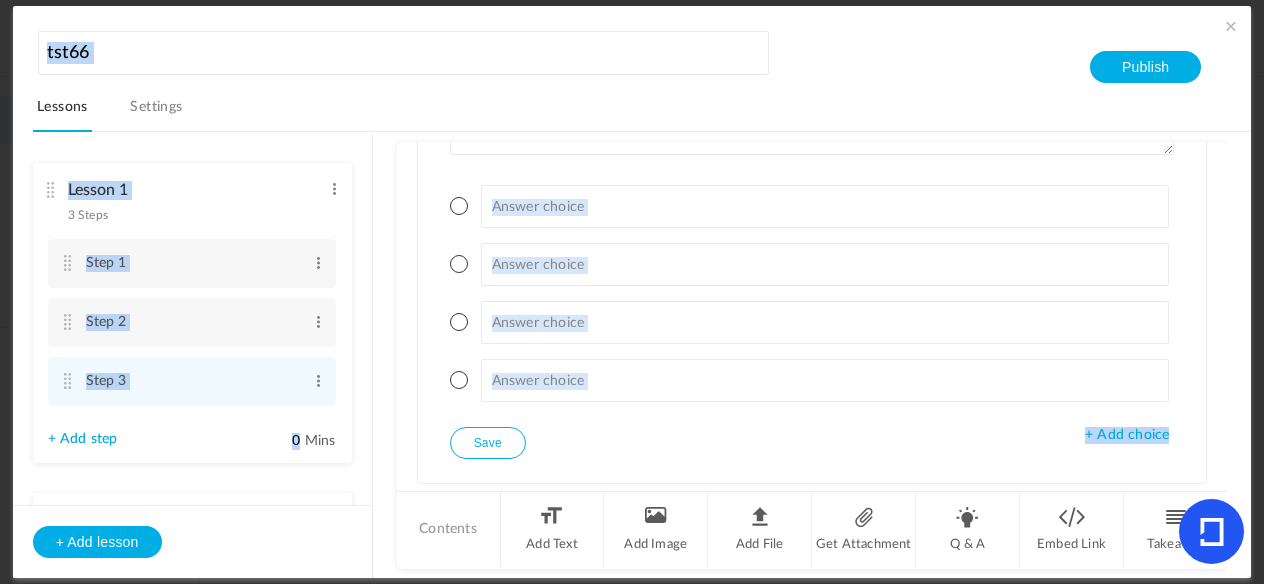 scroll, scrollTop: 1394, scrollLeft: 0, axis: vertical 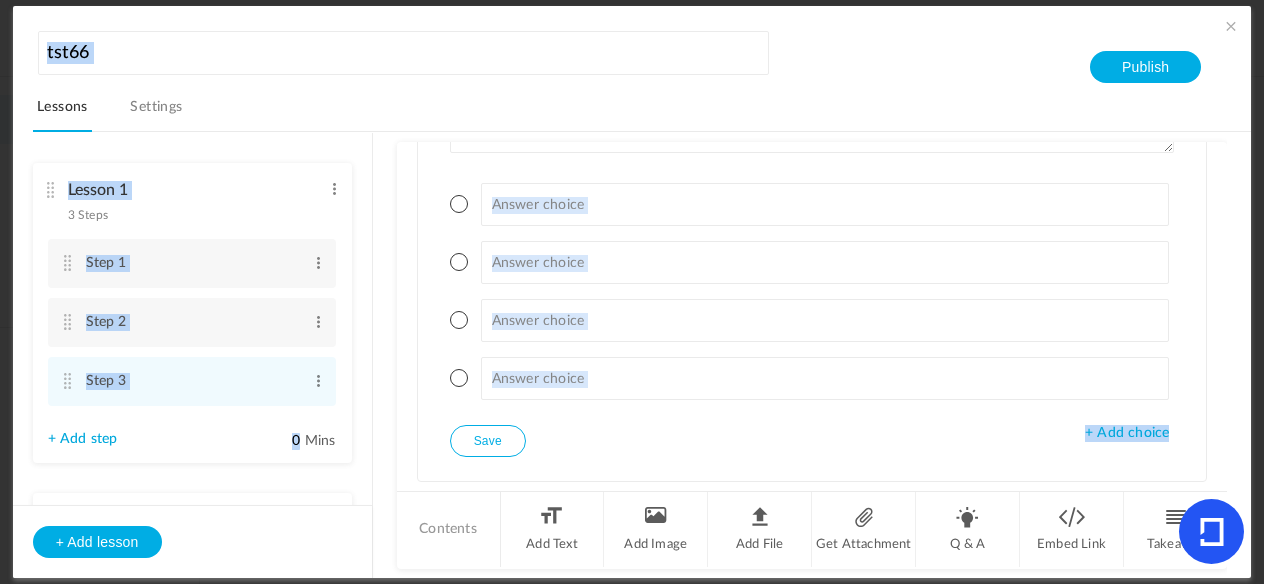 click on "Save" at bounding box center (488, 441) 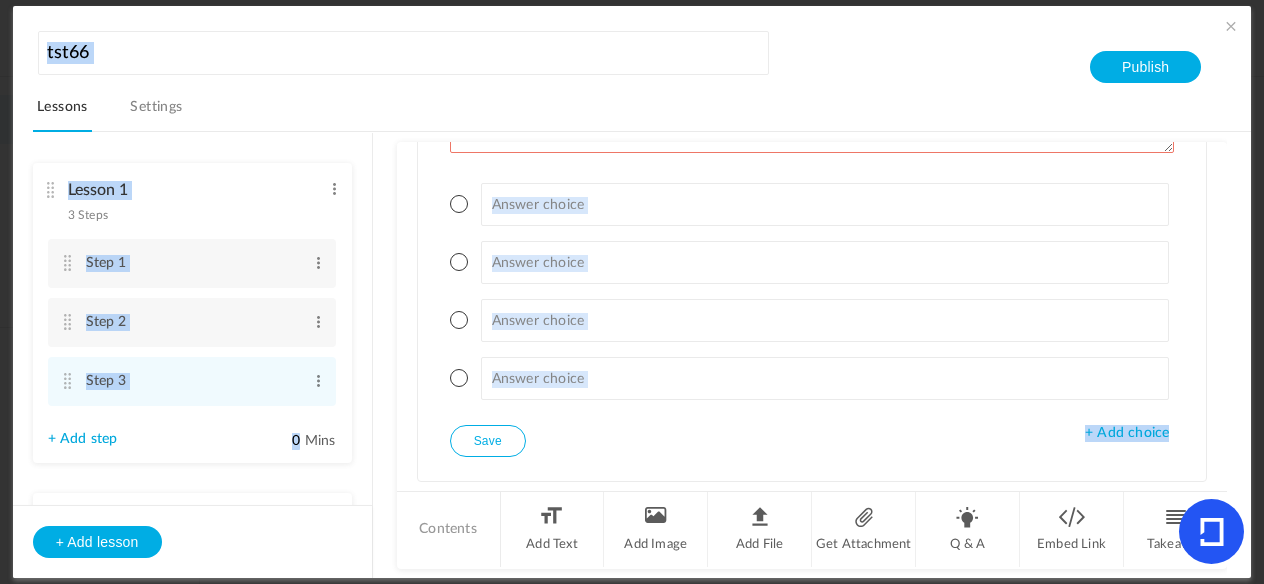 click on "Save" at bounding box center [488, 441] 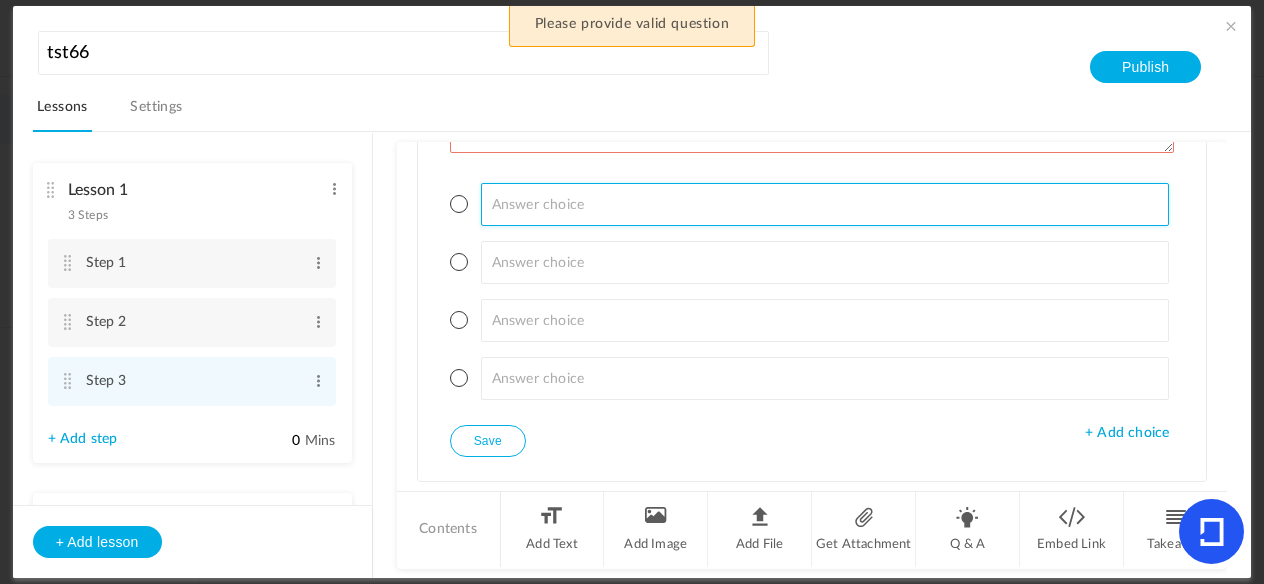 click at bounding box center (825, 204) 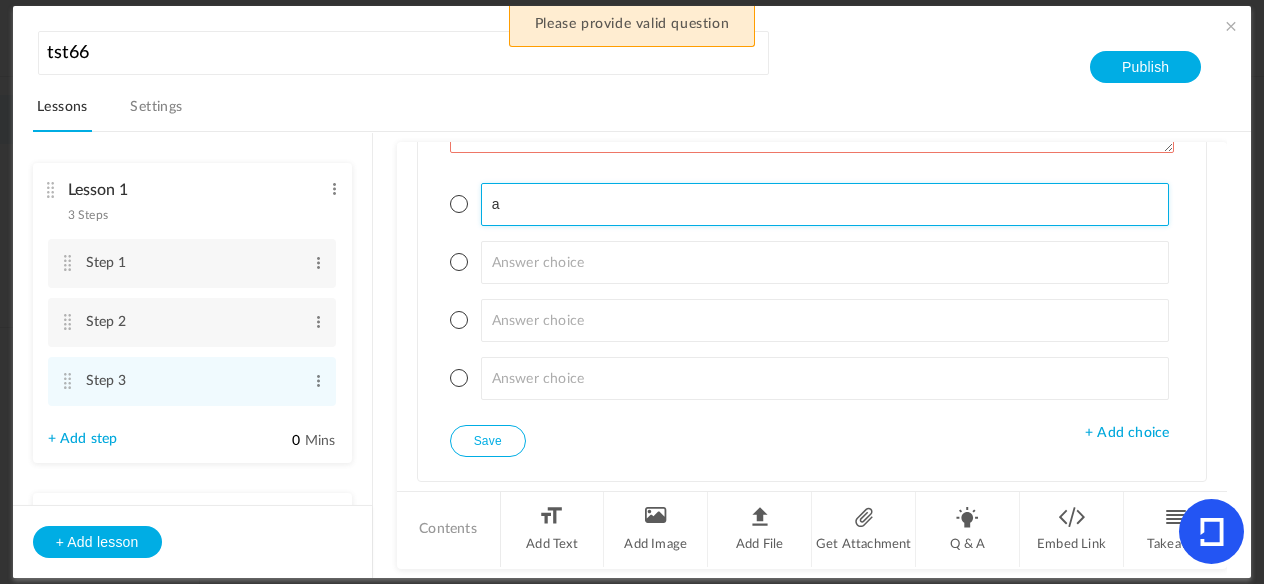 type on "a" 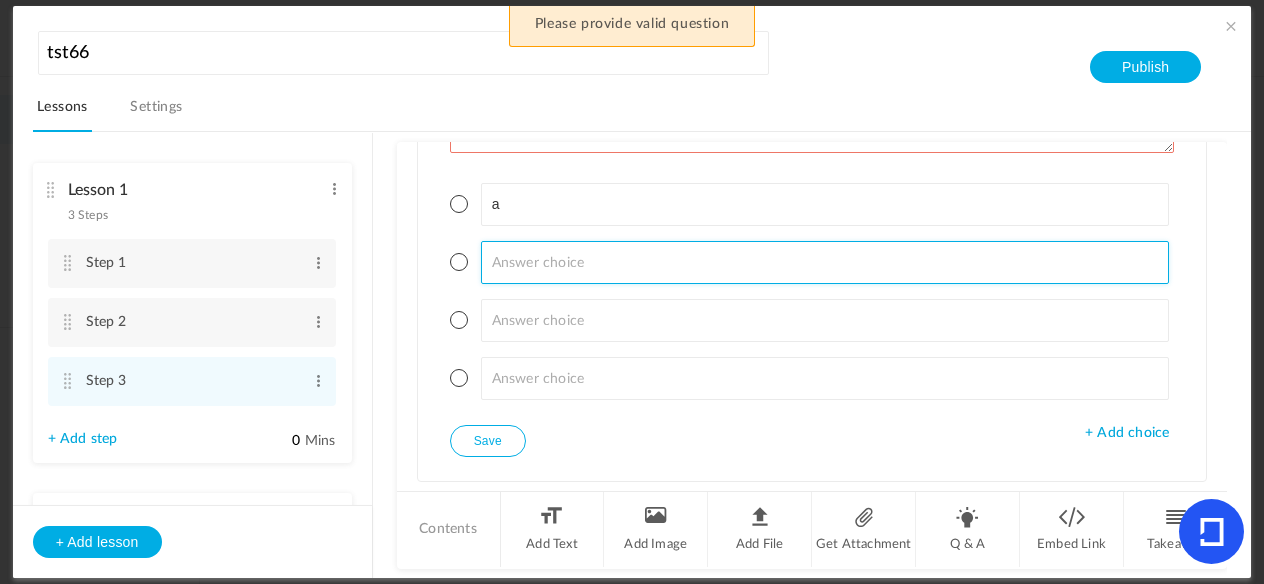click at bounding box center (825, 204) 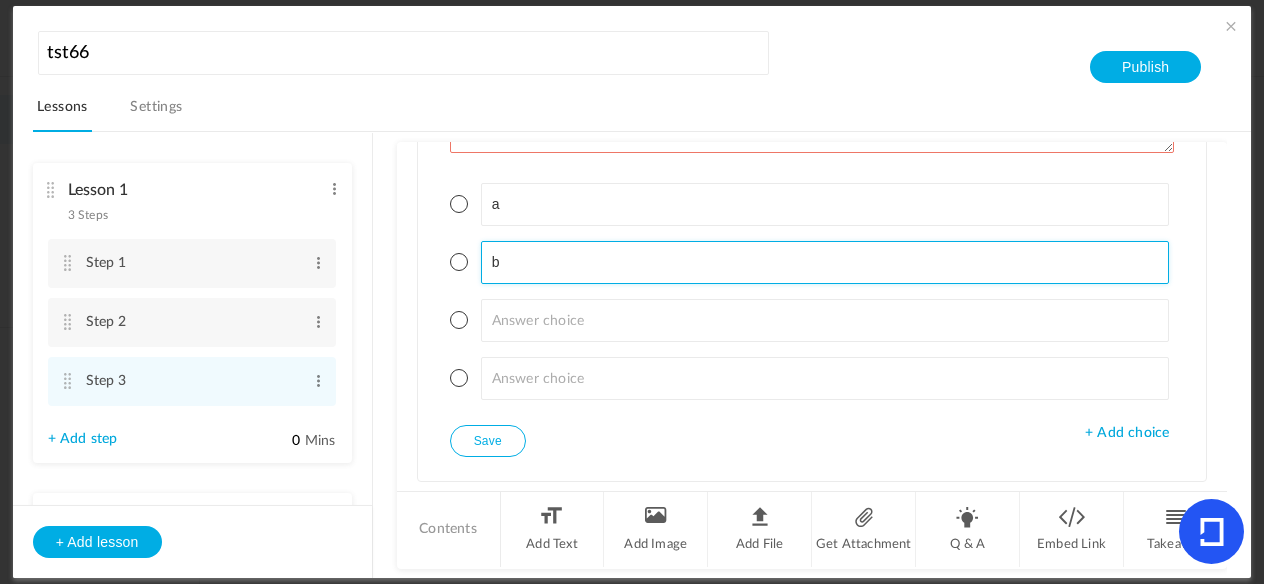 type on "b" 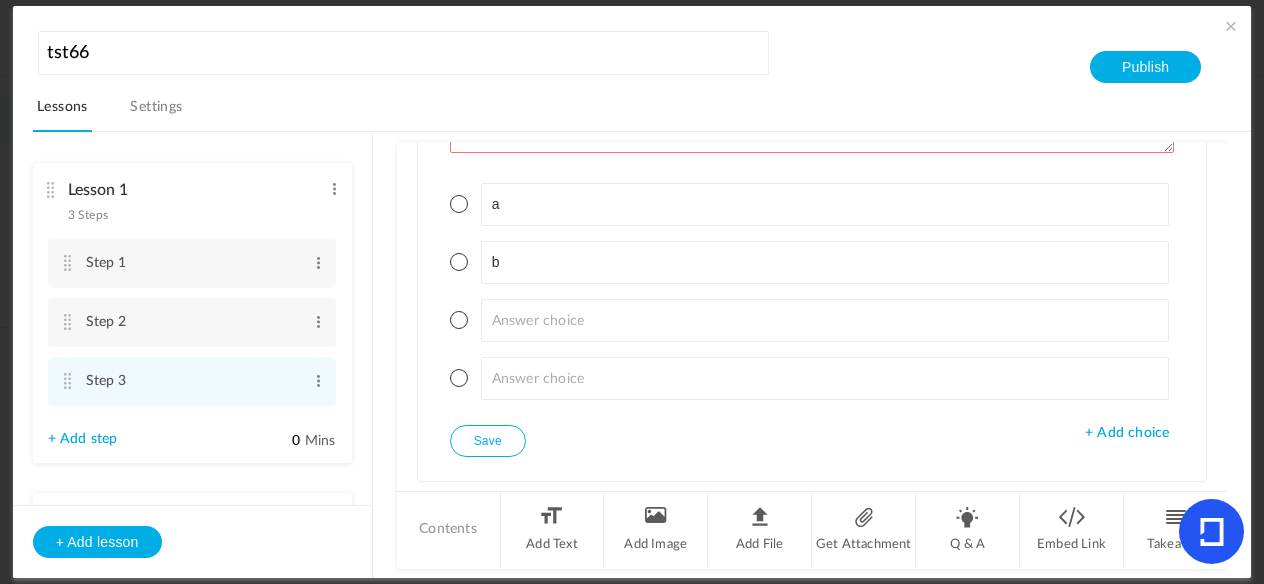 click on "Save" at bounding box center [488, 441] 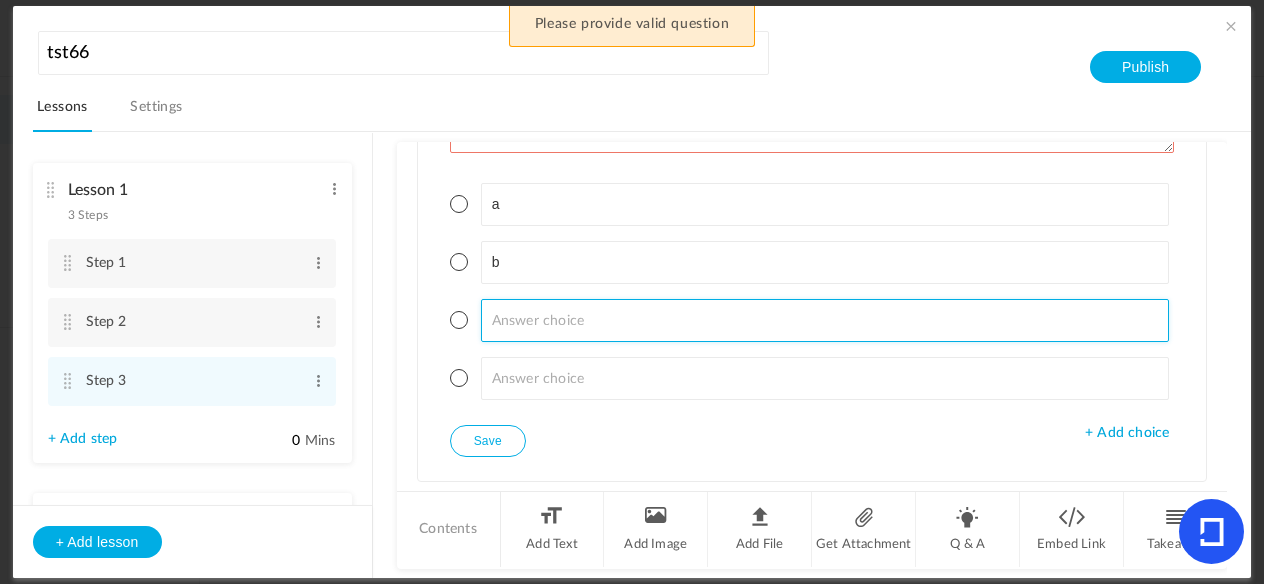 click at bounding box center [825, 204] 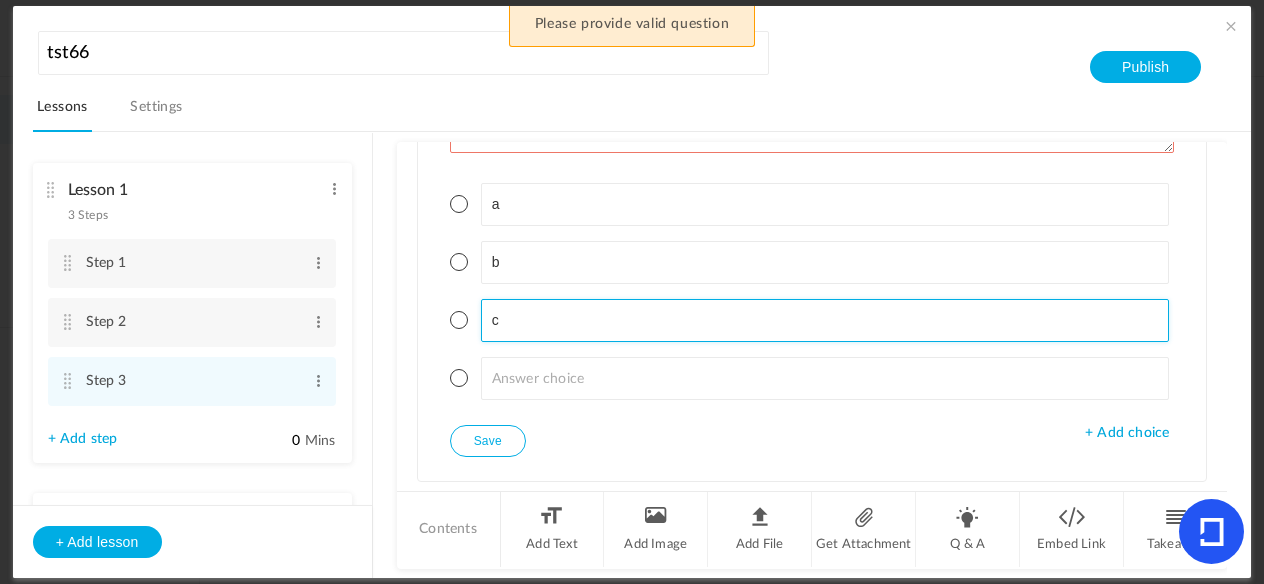 type on "c" 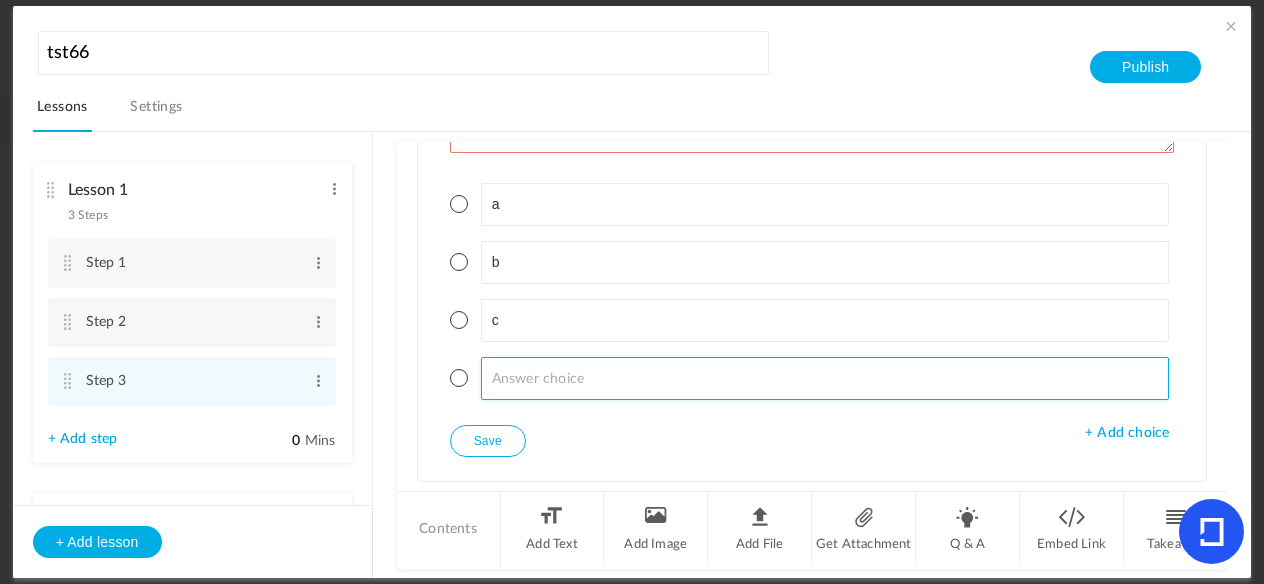click at bounding box center (825, 204) 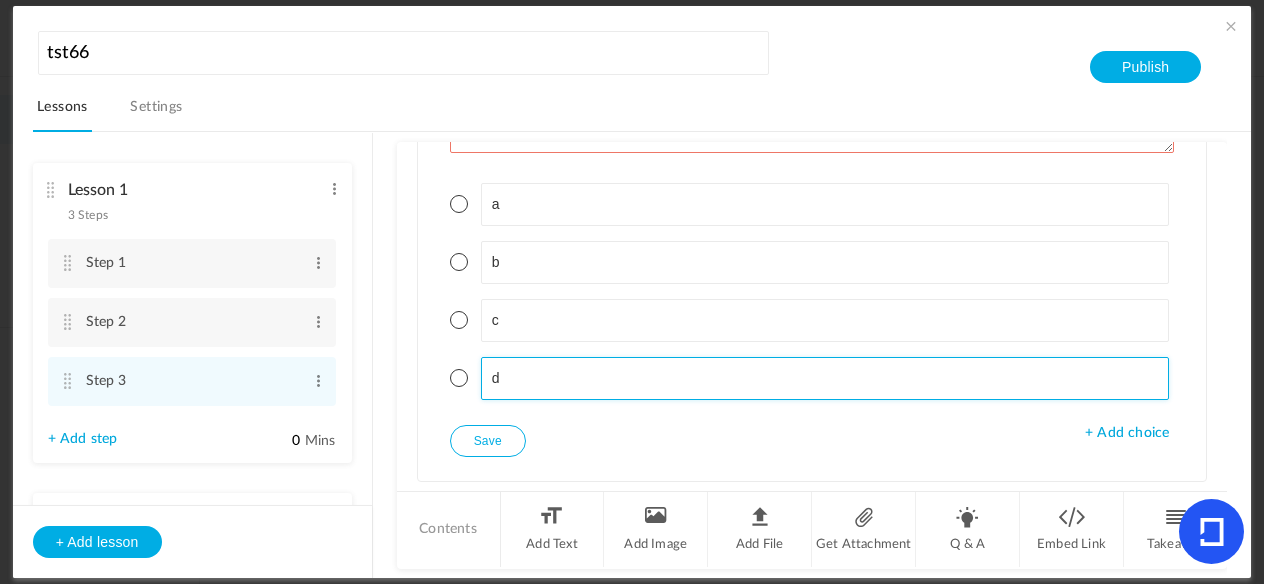 type on "d" 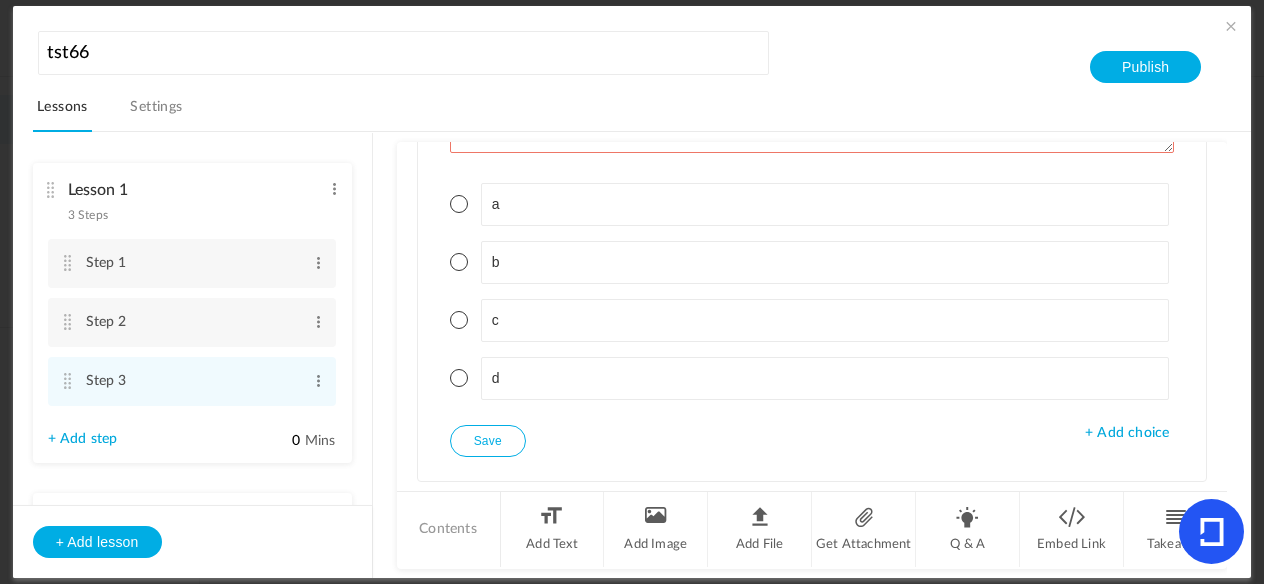 click on "Save" at bounding box center [488, 441] 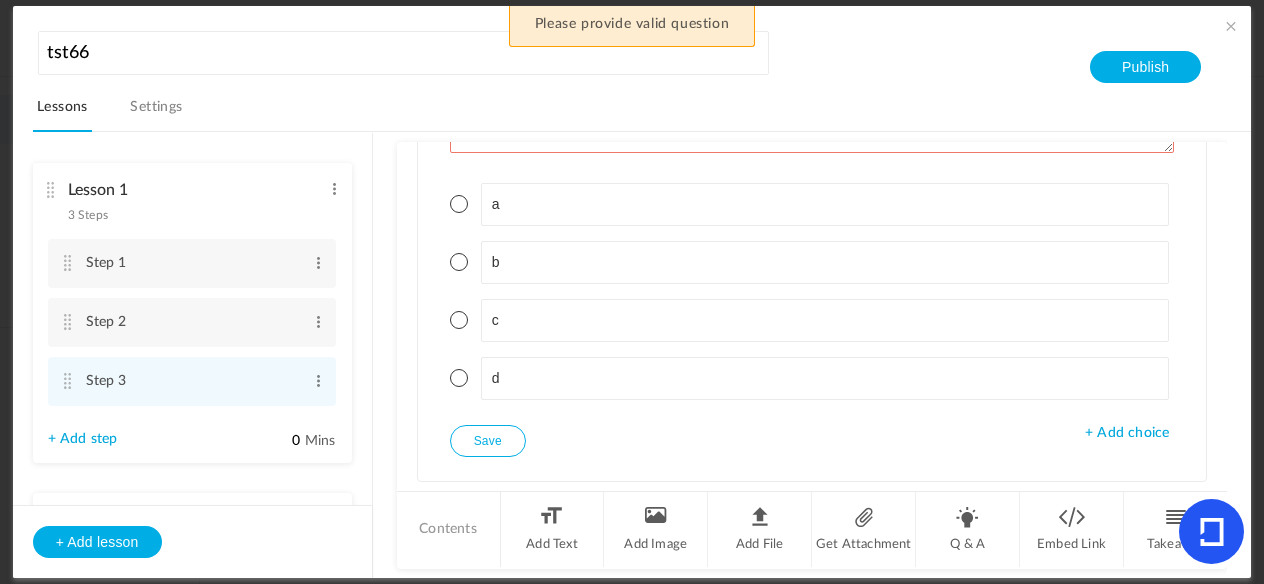 scroll, scrollTop: 1295, scrollLeft: 0, axis: vertical 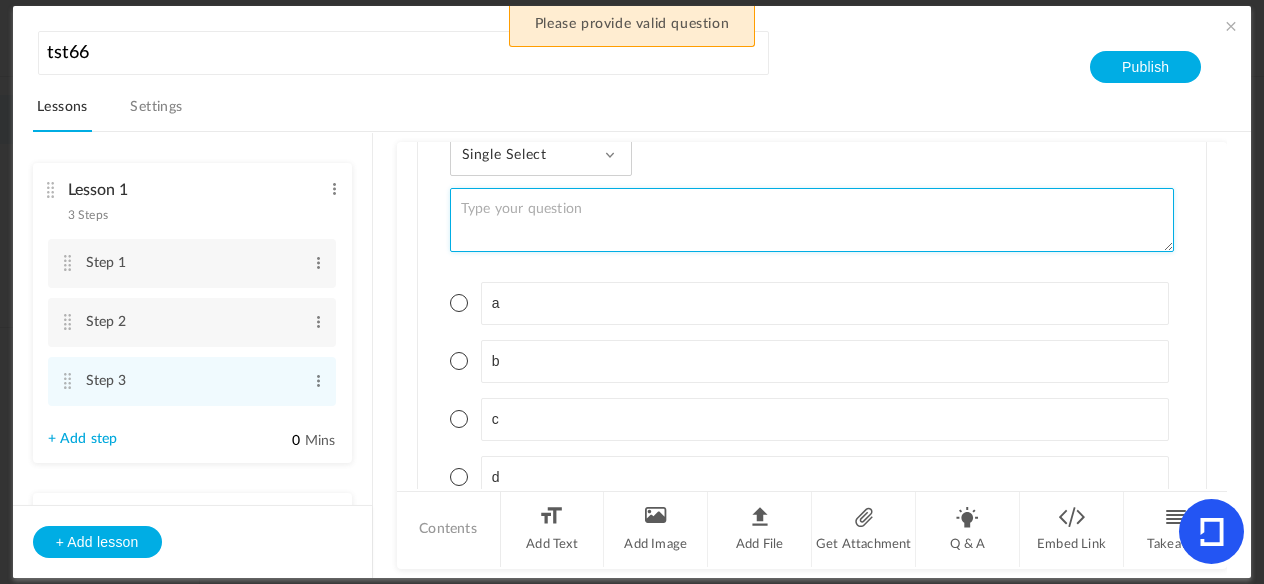 click at bounding box center (812, 220) 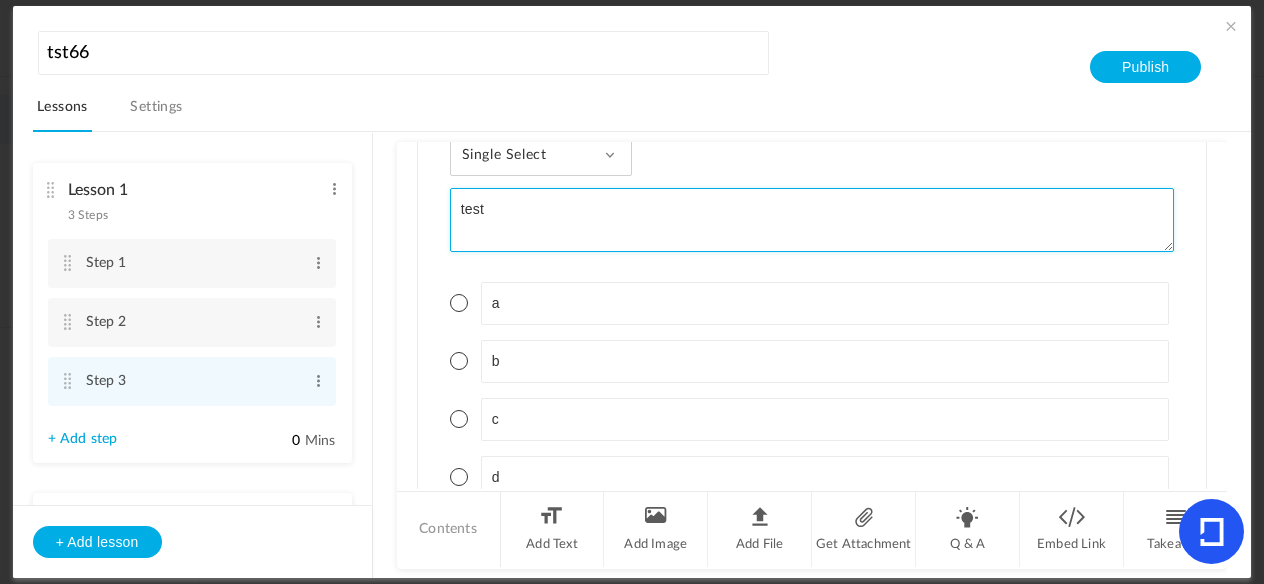 type on "test" 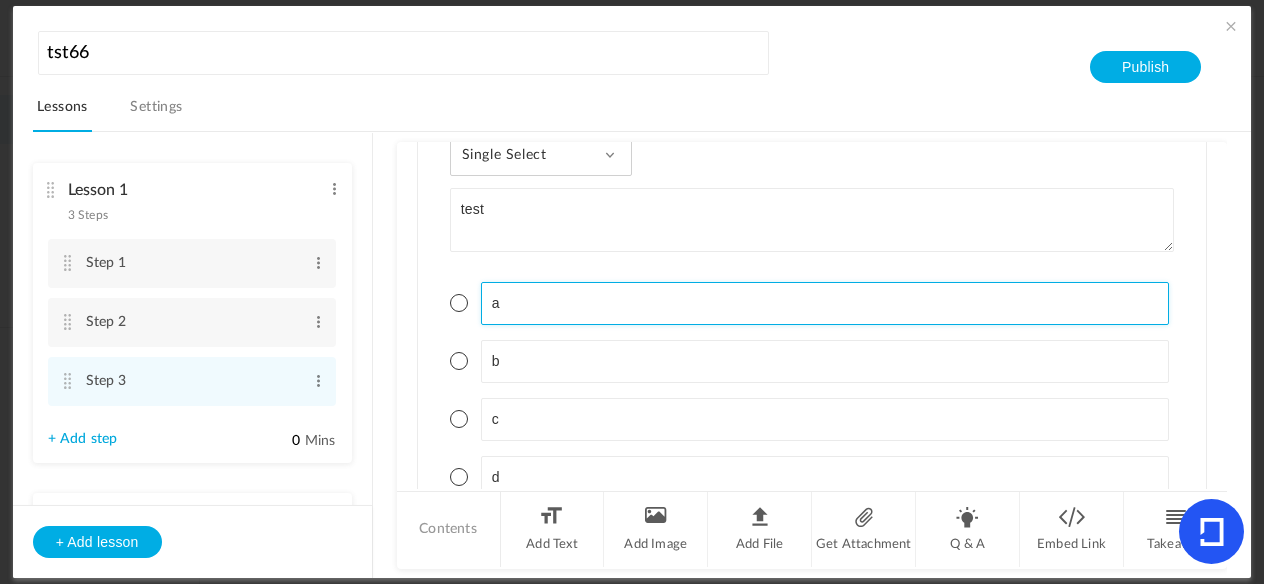 click on "a" at bounding box center [825, 303] 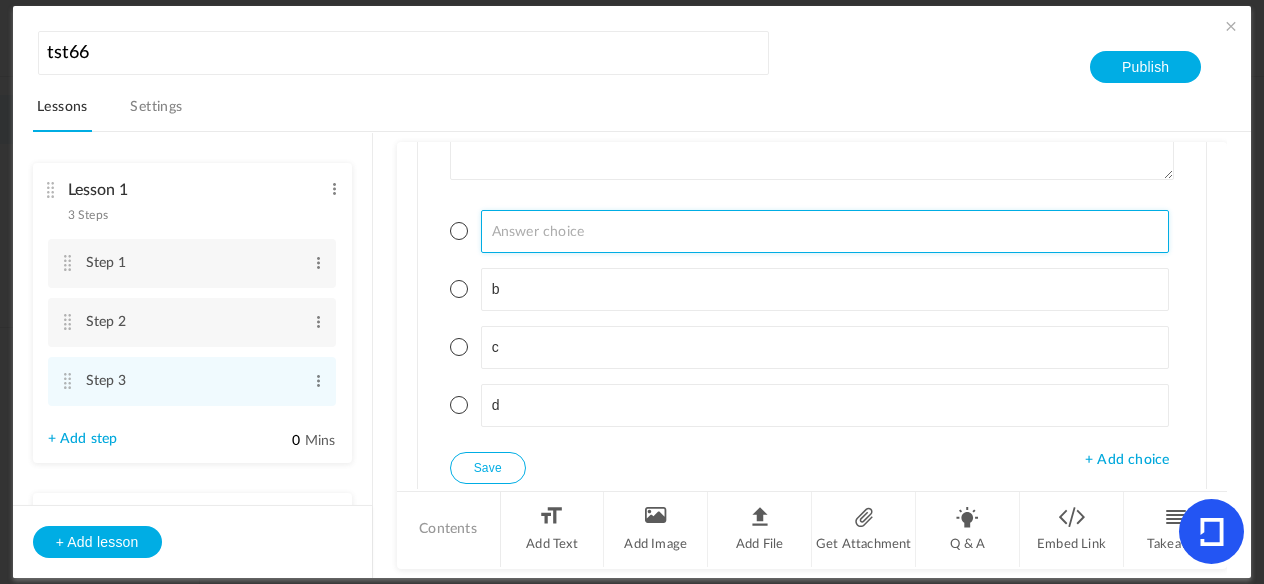 scroll, scrollTop: 1368, scrollLeft: 0, axis: vertical 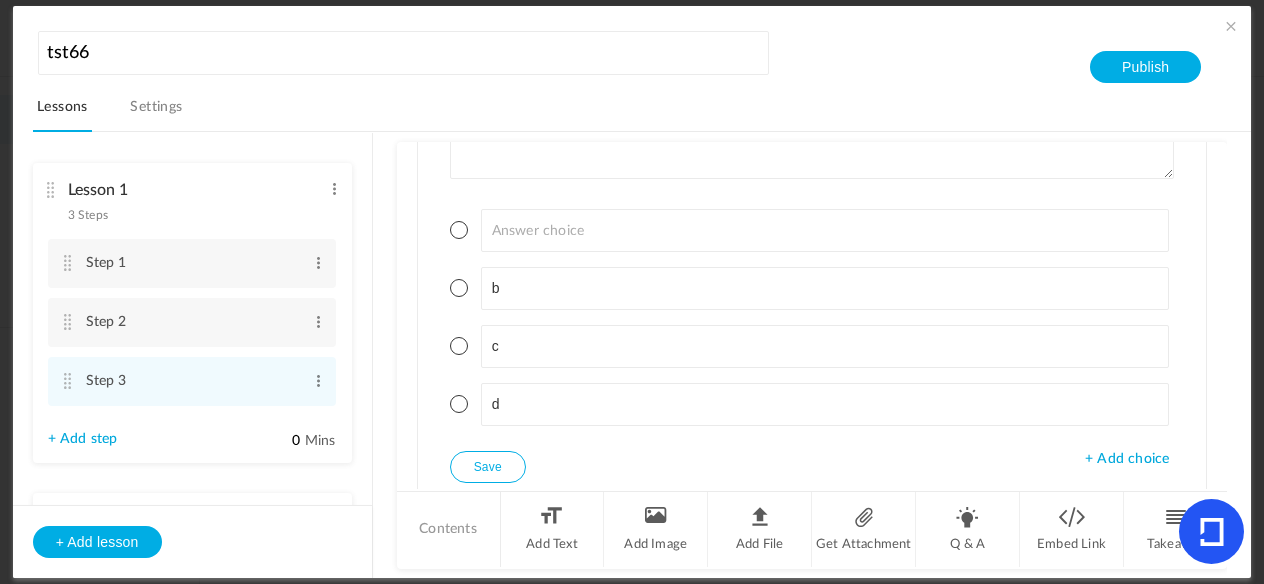 click on "Save" at bounding box center (488, 467) 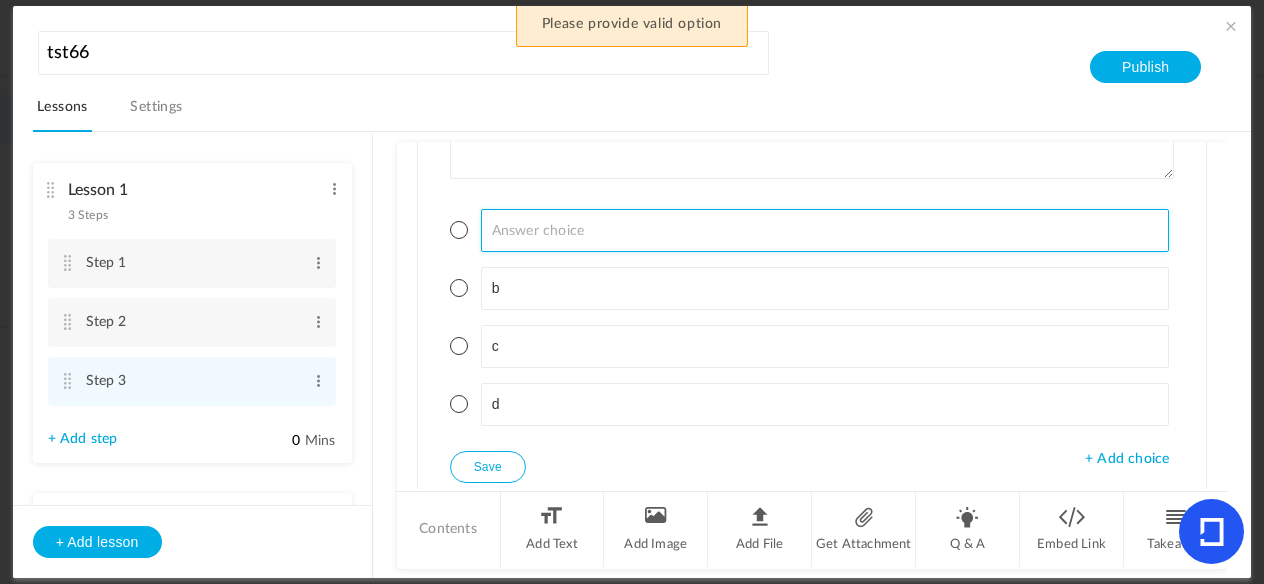 click at bounding box center [825, 230] 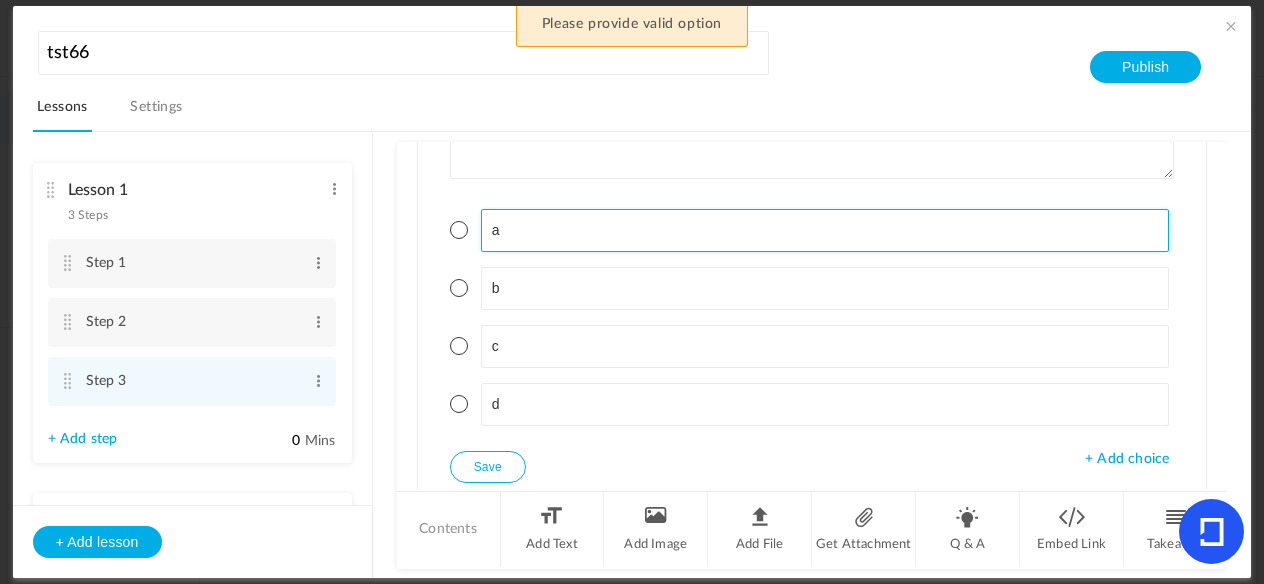 type on "a" 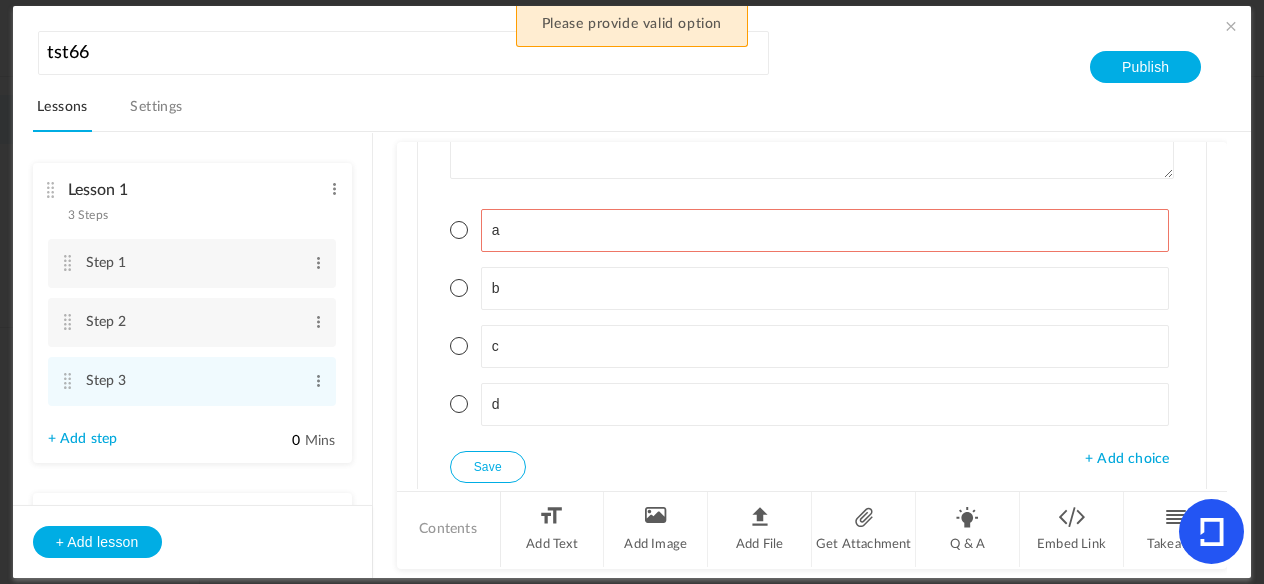 click on "Save" at bounding box center [488, 467] 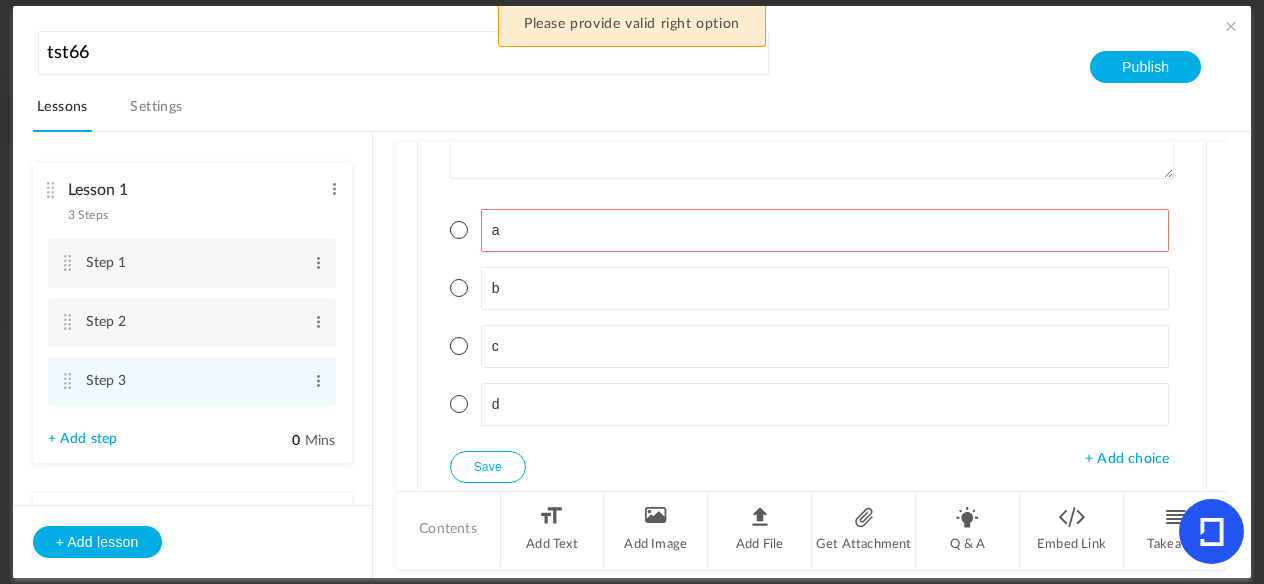 scroll, scrollTop: 1287, scrollLeft: 0, axis: vertical 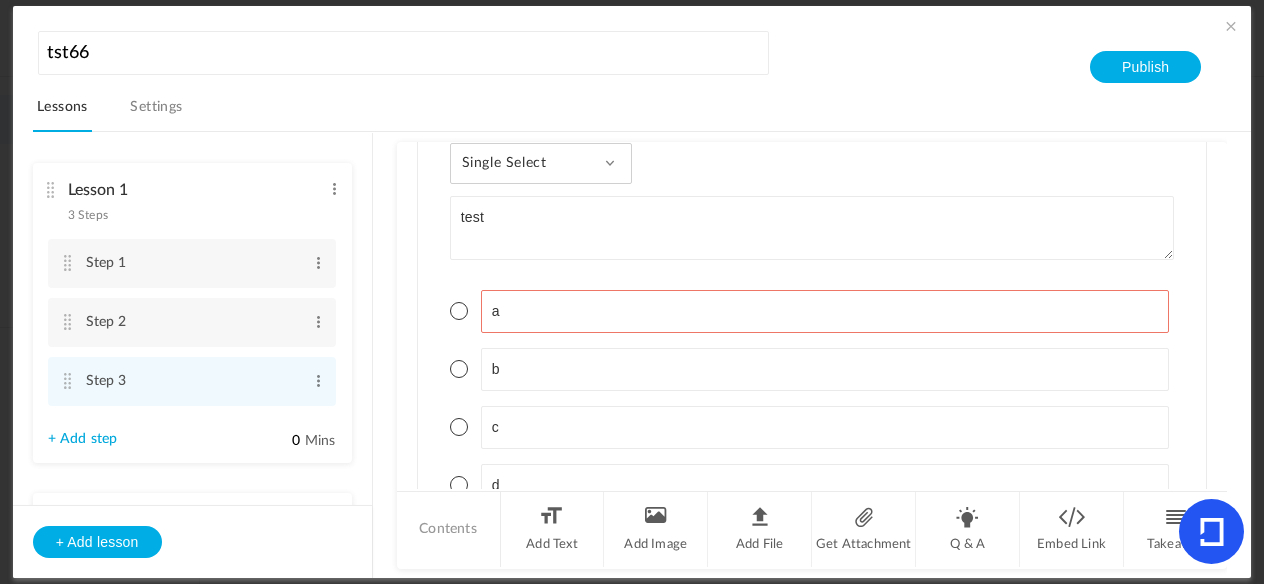 click at bounding box center (459, 311) 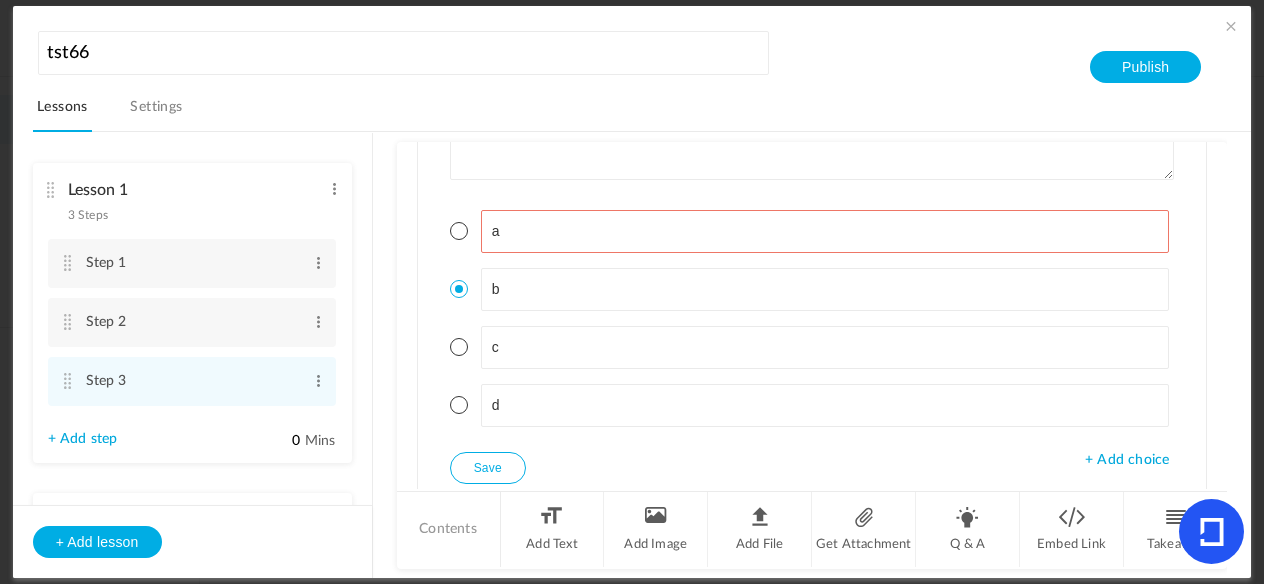 scroll, scrollTop: 1380, scrollLeft: 0, axis: vertical 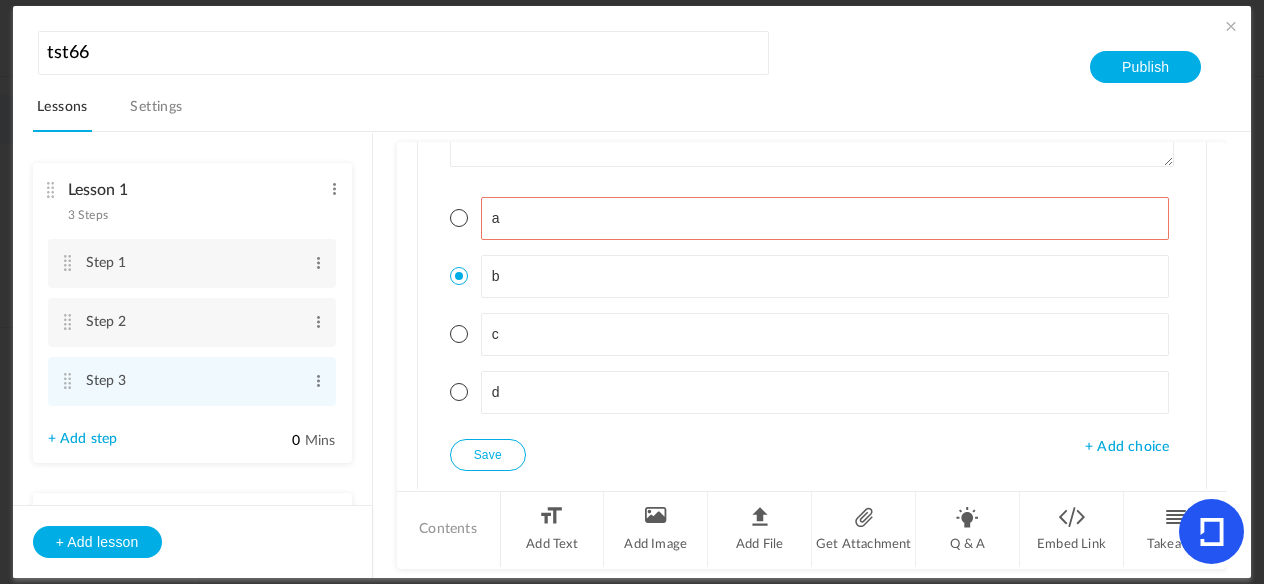 click on "Save" at bounding box center (488, 455) 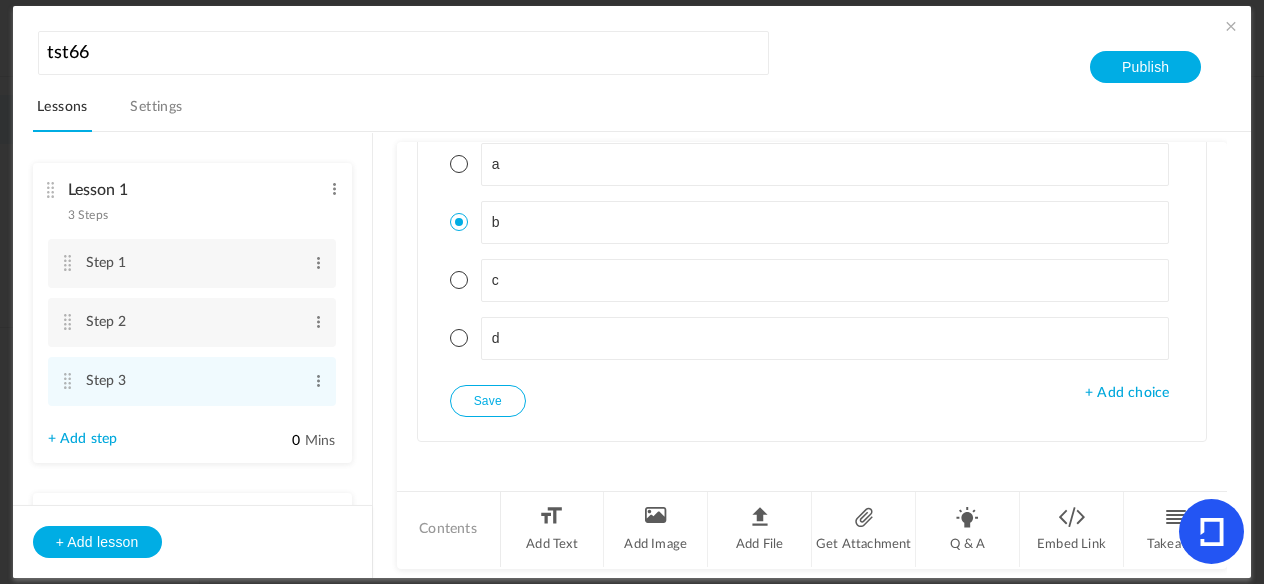scroll, scrollTop: 1440, scrollLeft: 0, axis: vertical 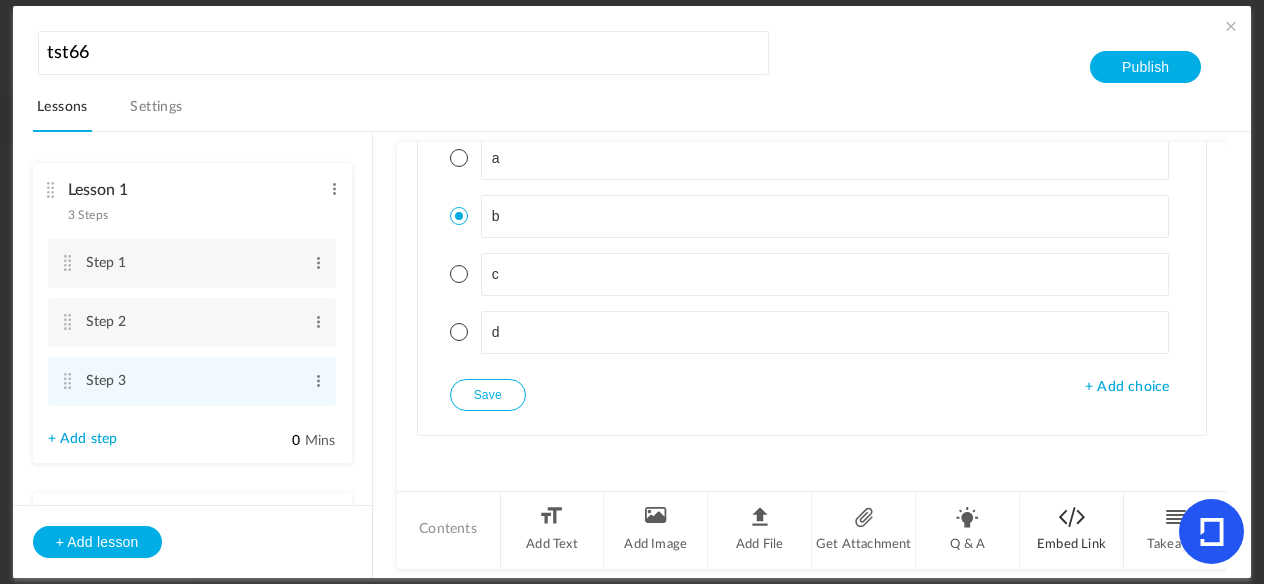 click on "Embed Link" at bounding box center [1072, 529] 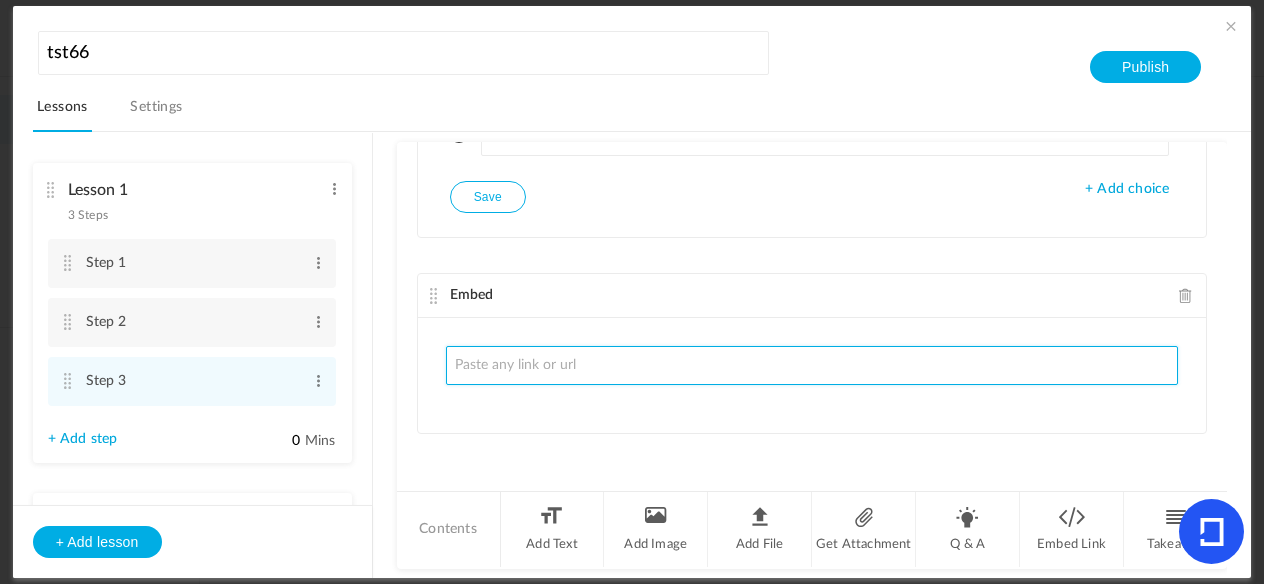 click at bounding box center (812, 365) 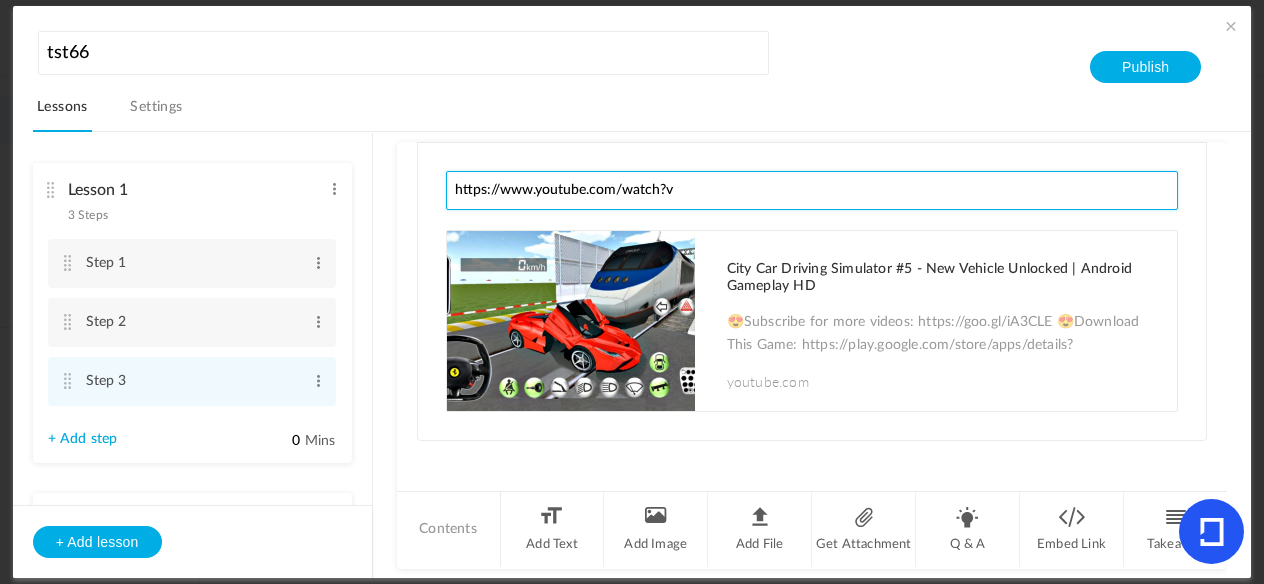 scroll, scrollTop: 1820, scrollLeft: 0, axis: vertical 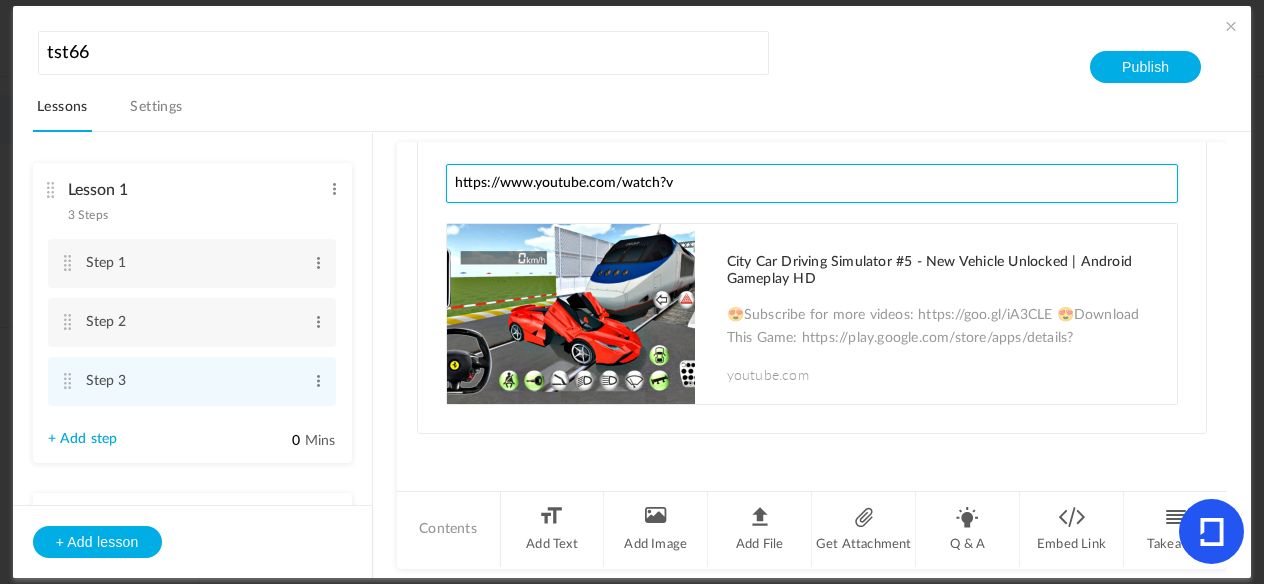 type on "https://www.youtube.com/watch?v" 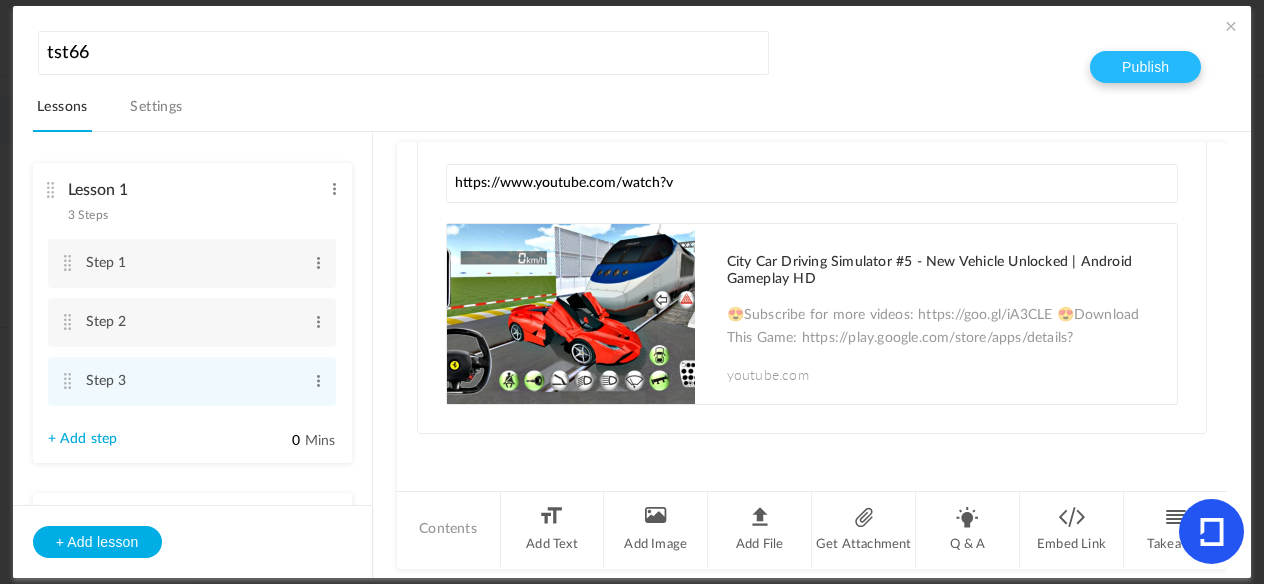 click on "Publish" at bounding box center (1145, 67) 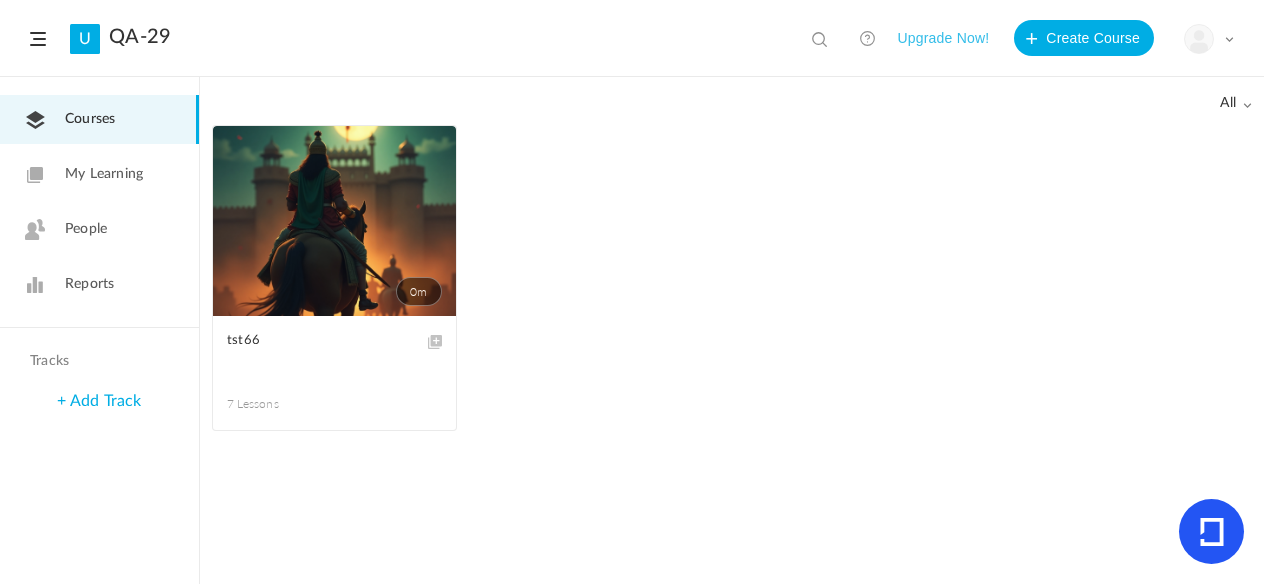 click on "0m" at bounding box center [334, 221] 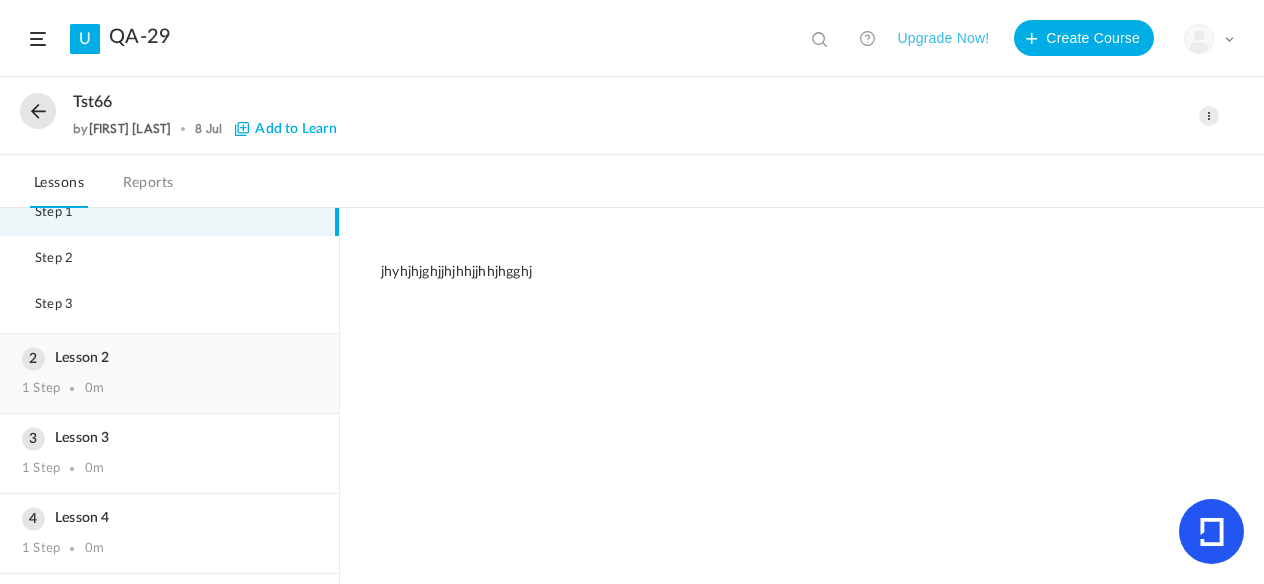scroll, scrollTop: 97, scrollLeft: 0, axis: vertical 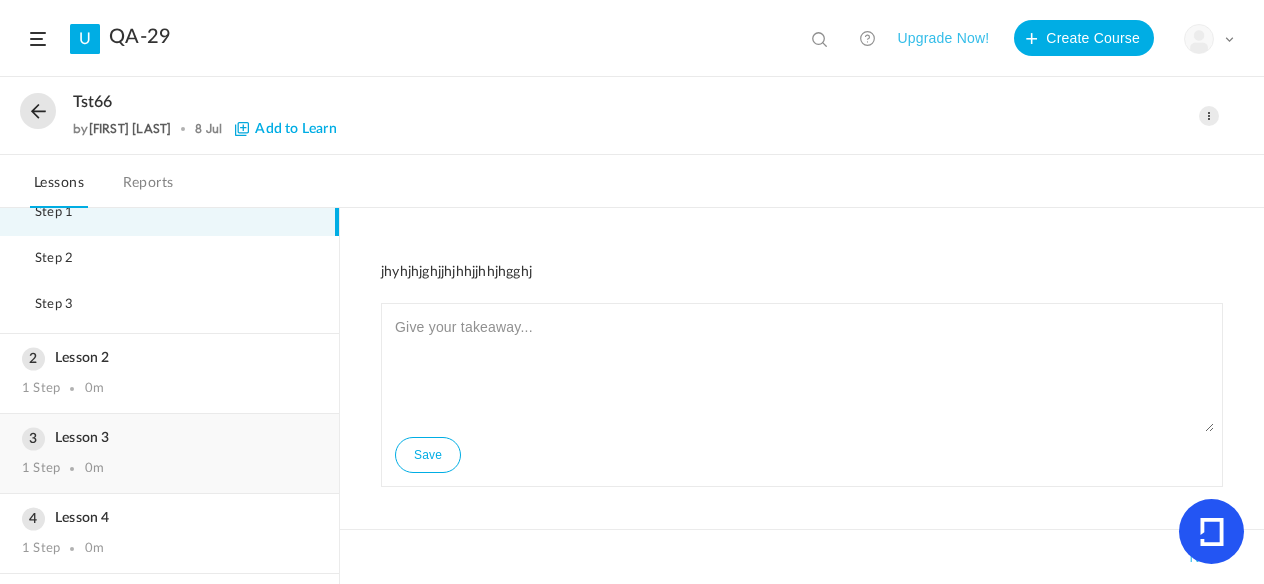 click on "Lesson 3" at bounding box center [169, 438] 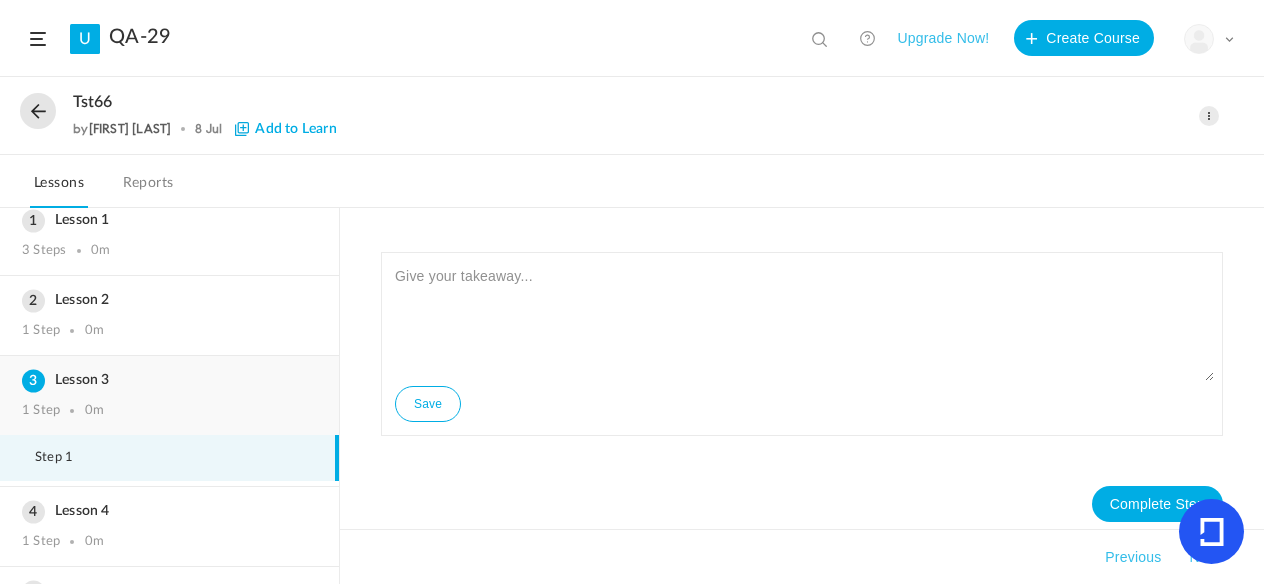 scroll, scrollTop: 4, scrollLeft: 0, axis: vertical 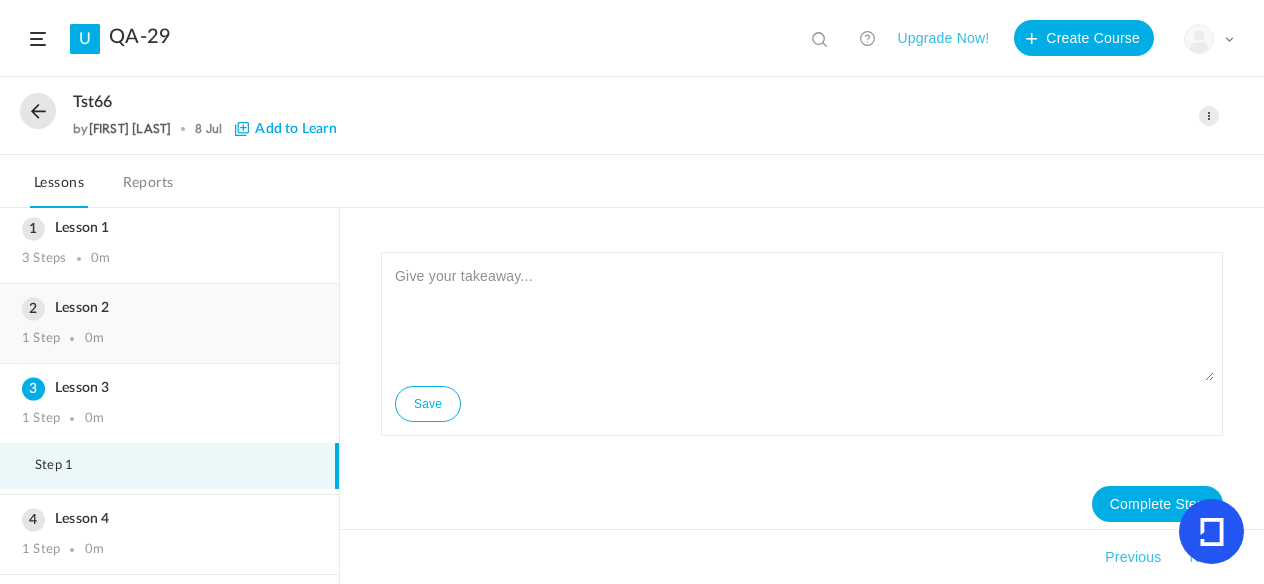 click on "Lesson 2" at bounding box center [169, 308] 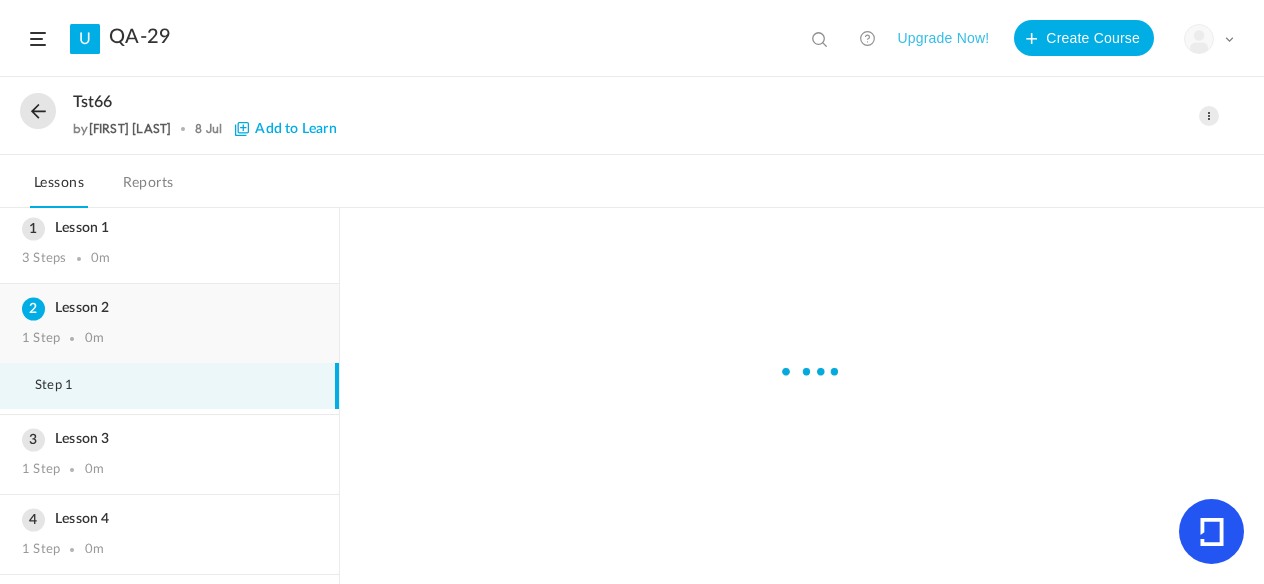 scroll, scrollTop: 0, scrollLeft: 0, axis: both 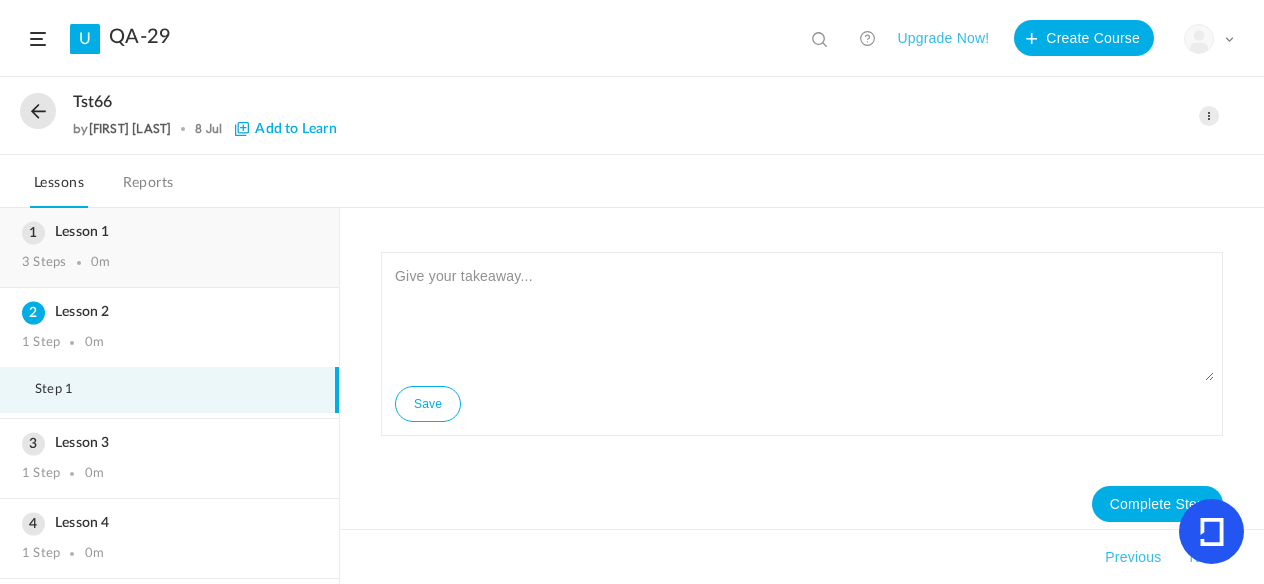 click on "Lesson 1
3 Steps
0m" at bounding box center (169, 247) 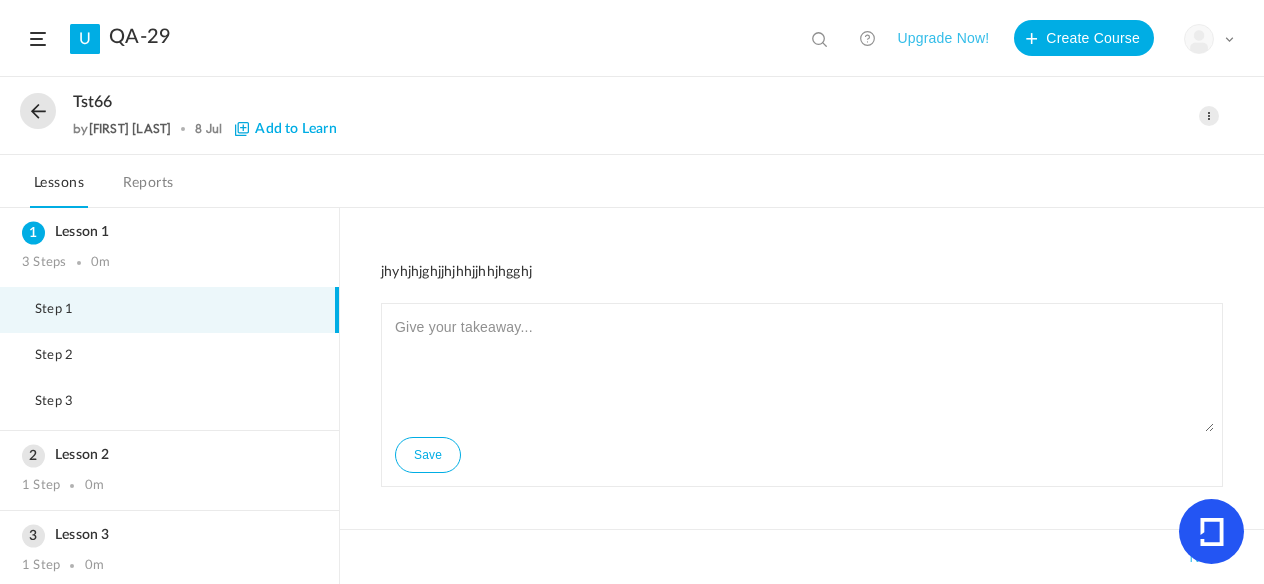 scroll, scrollTop: 64, scrollLeft: 0, axis: vertical 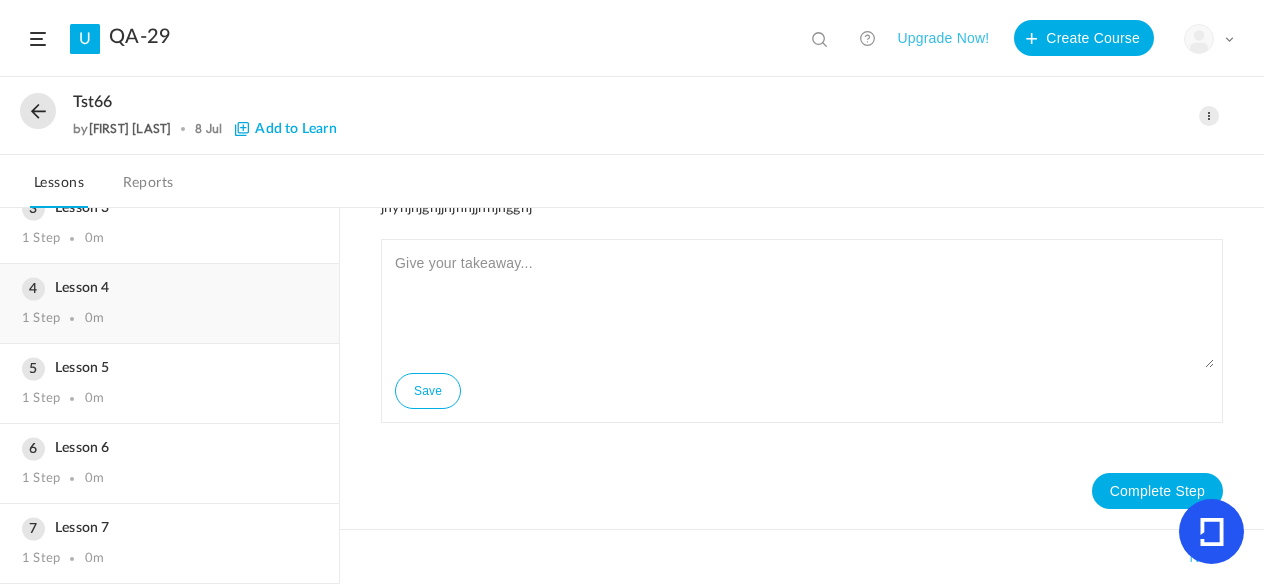 click on "Lesson 4
1 Step
0m" at bounding box center [169, 303] 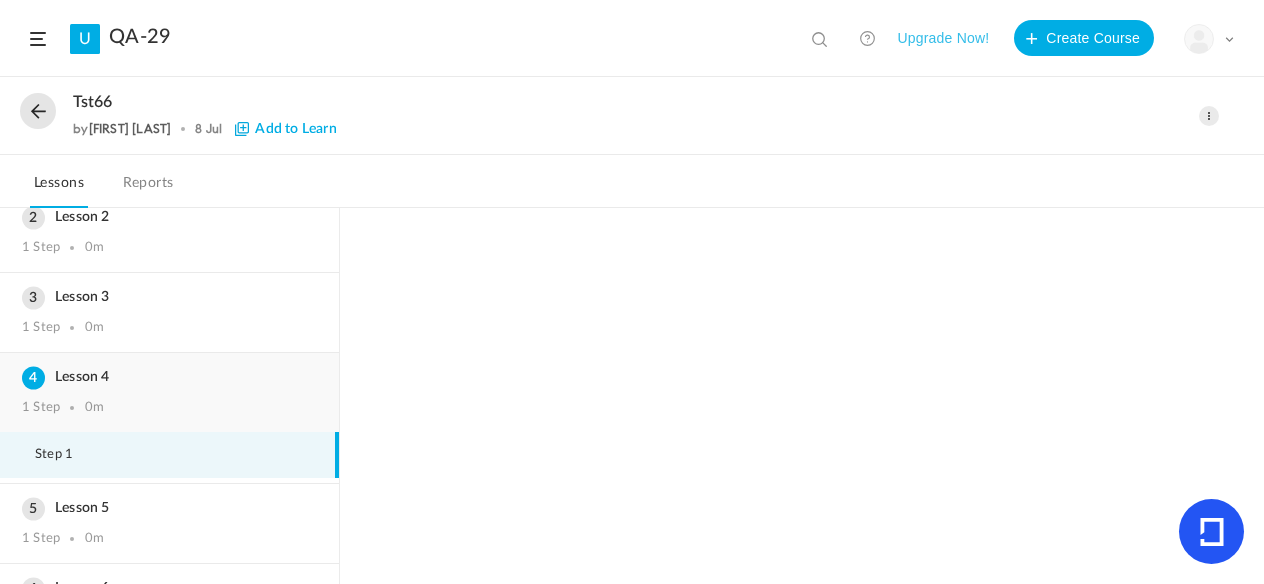 scroll, scrollTop: 82, scrollLeft: 0, axis: vertical 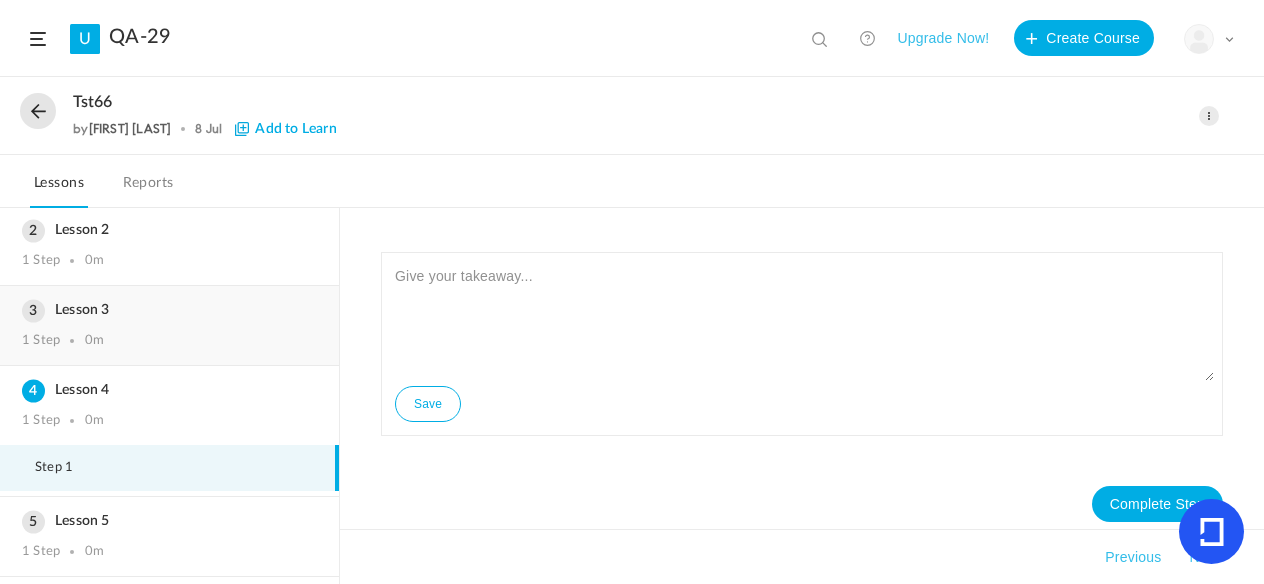 click on "Lesson 3" at bounding box center (169, 310) 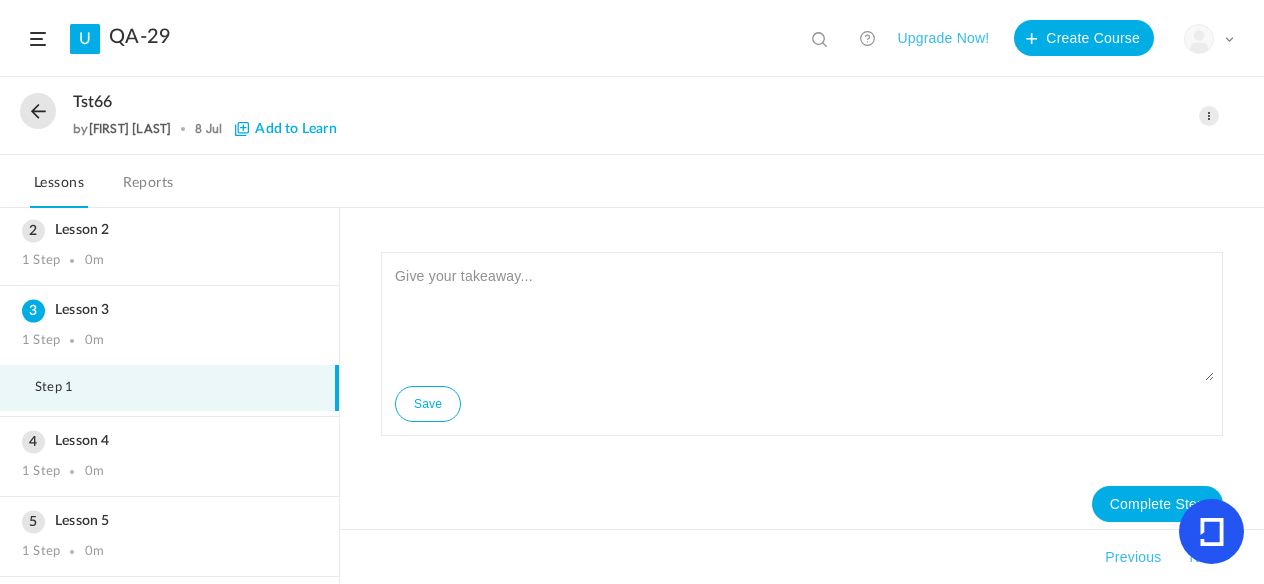 click on "Step 1" at bounding box center [169, 388] 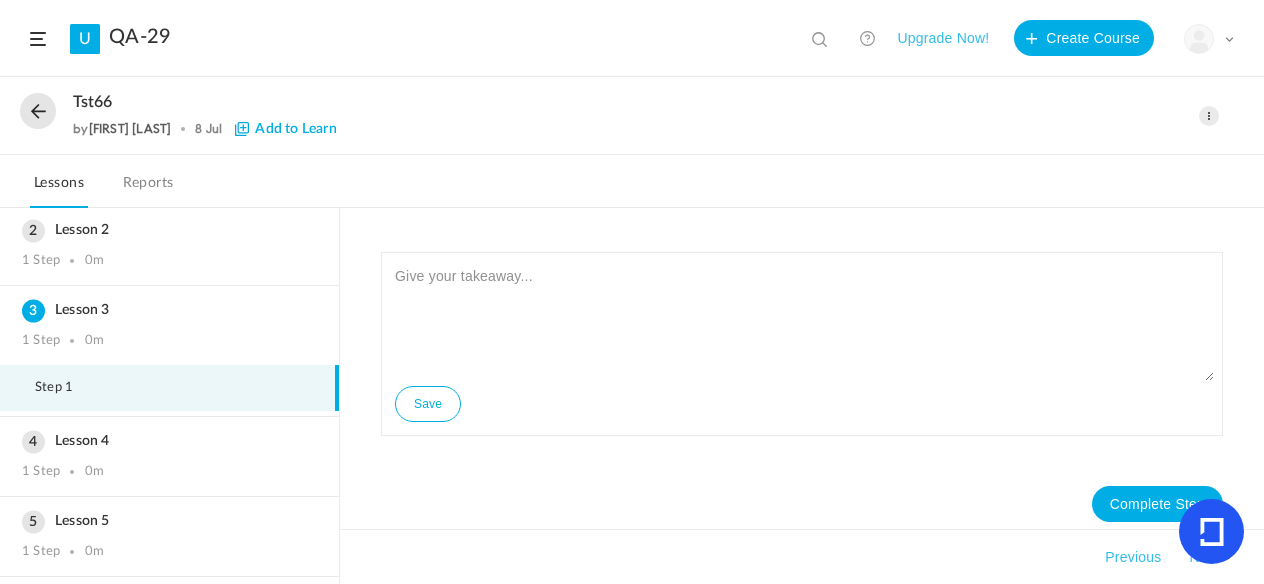 scroll, scrollTop: 13, scrollLeft: 0, axis: vertical 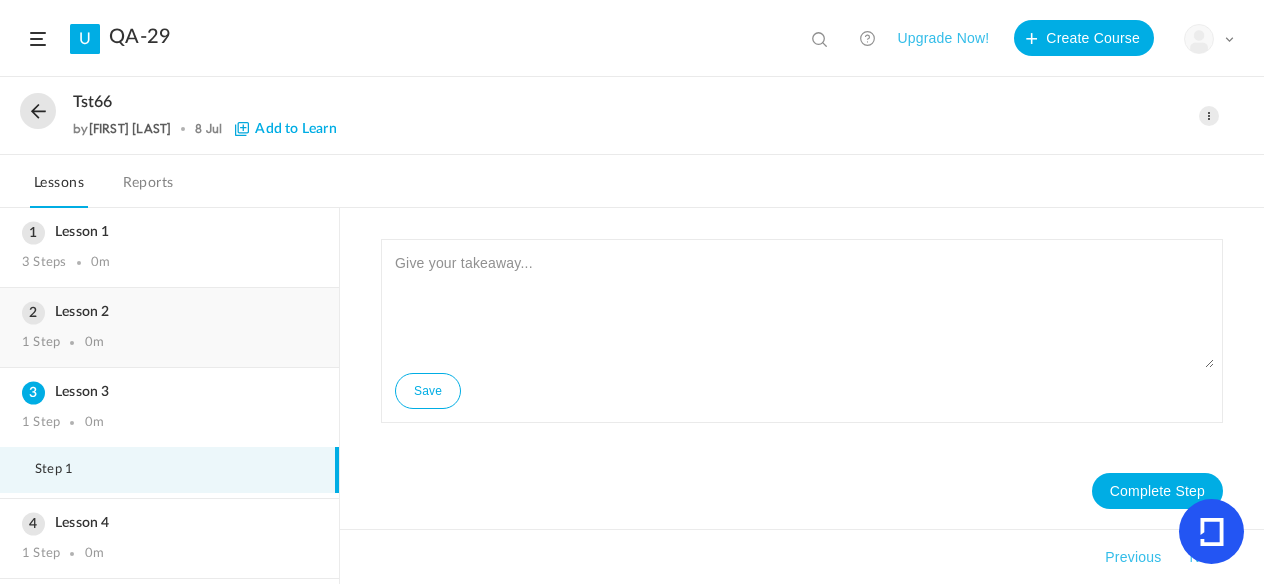 click on "3 Steps
0m" at bounding box center (169, 263) 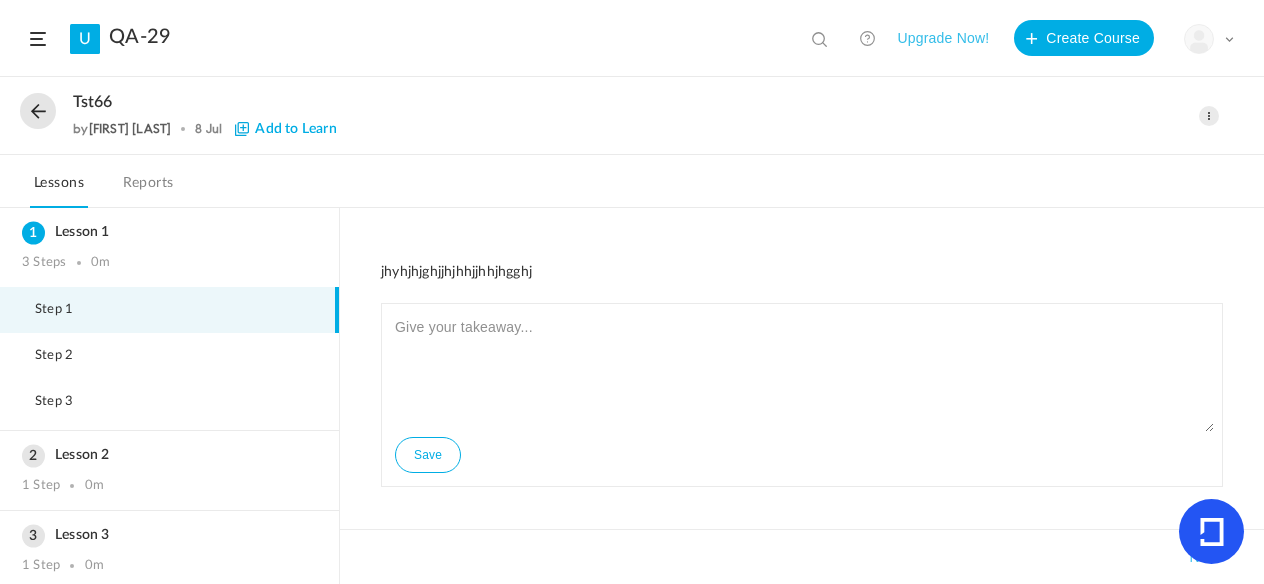 scroll, scrollTop: 64, scrollLeft: 0, axis: vertical 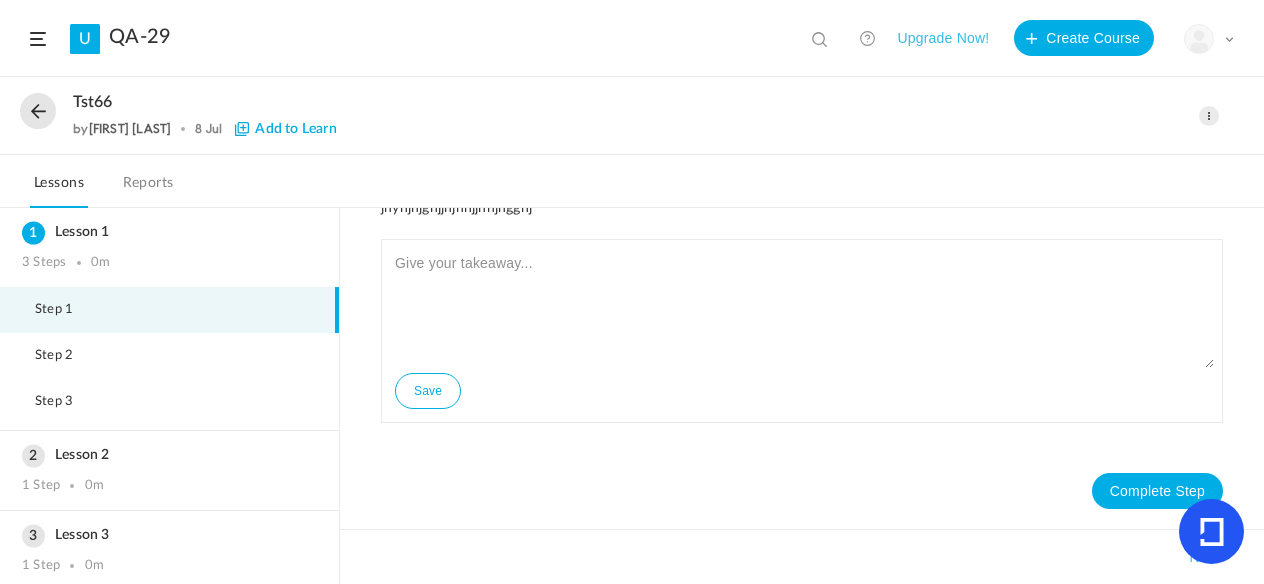 click on "Add to Learn" at bounding box center [285, 129] 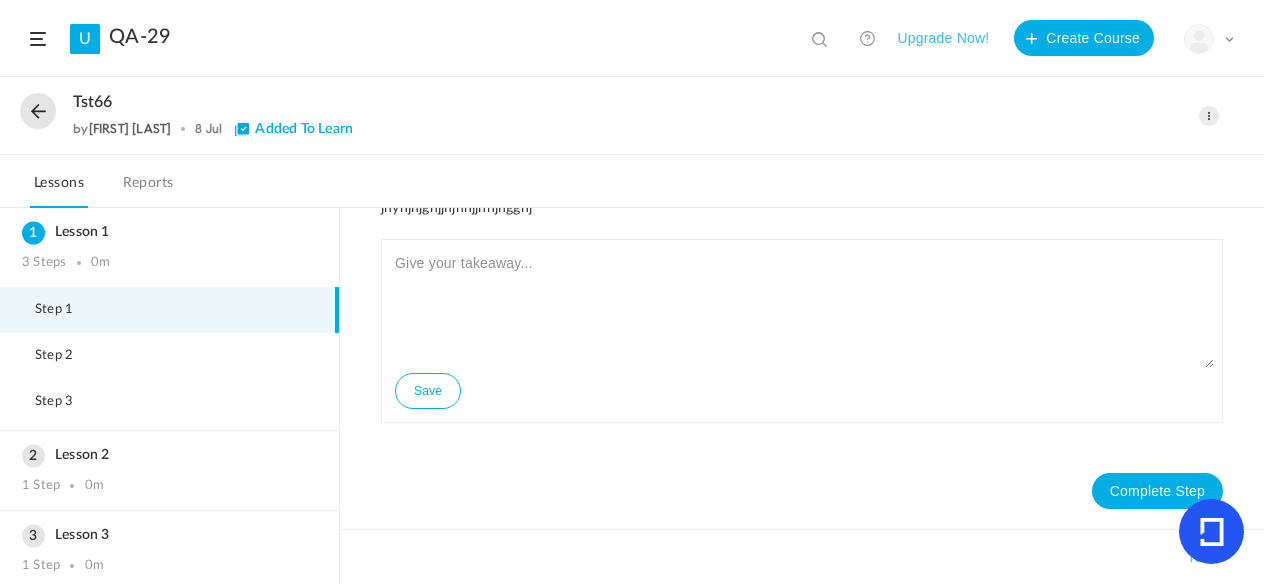 click at bounding box center [1199, 39] 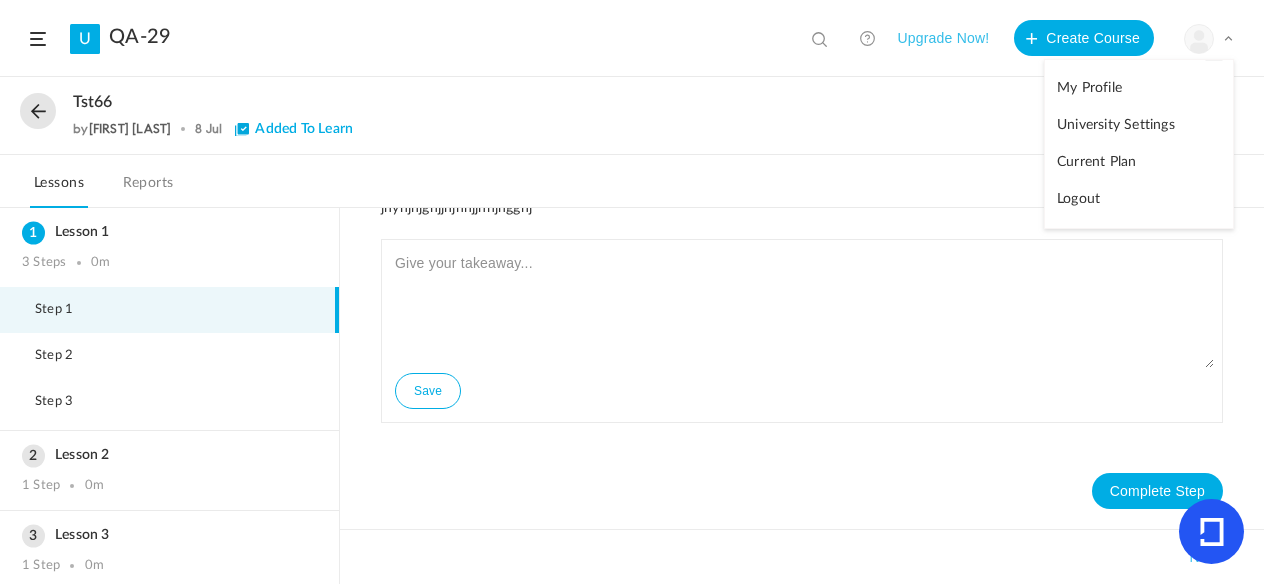 click on "Logout" at bounding box center (1139, 199) 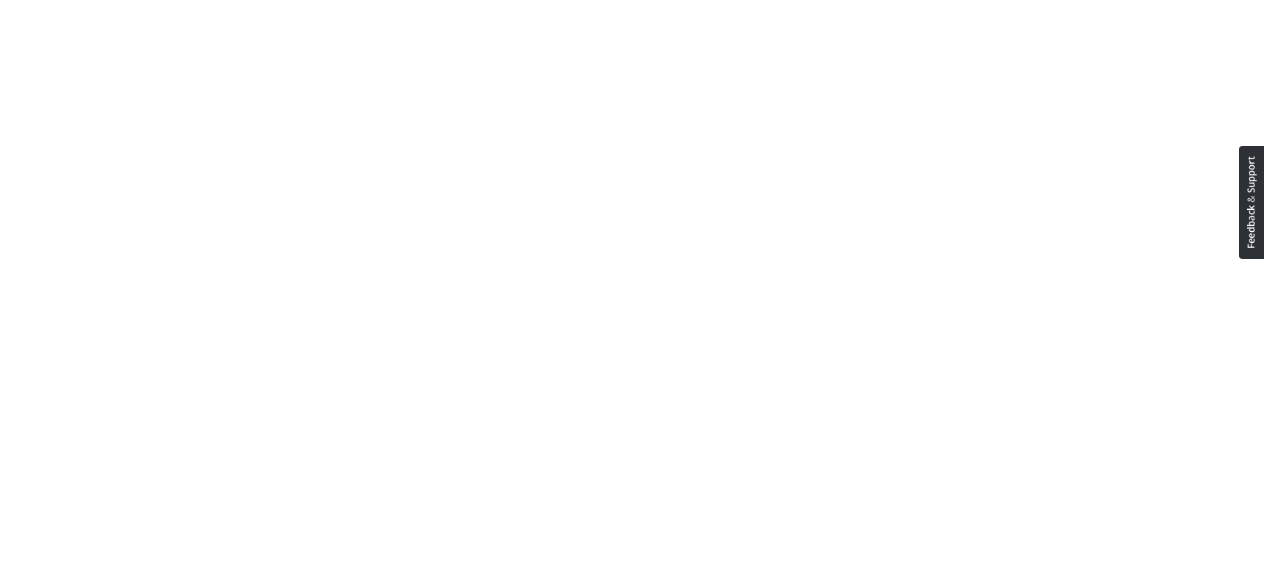scroll, scrollTop: 0, scrollLeft: 0, axis: both 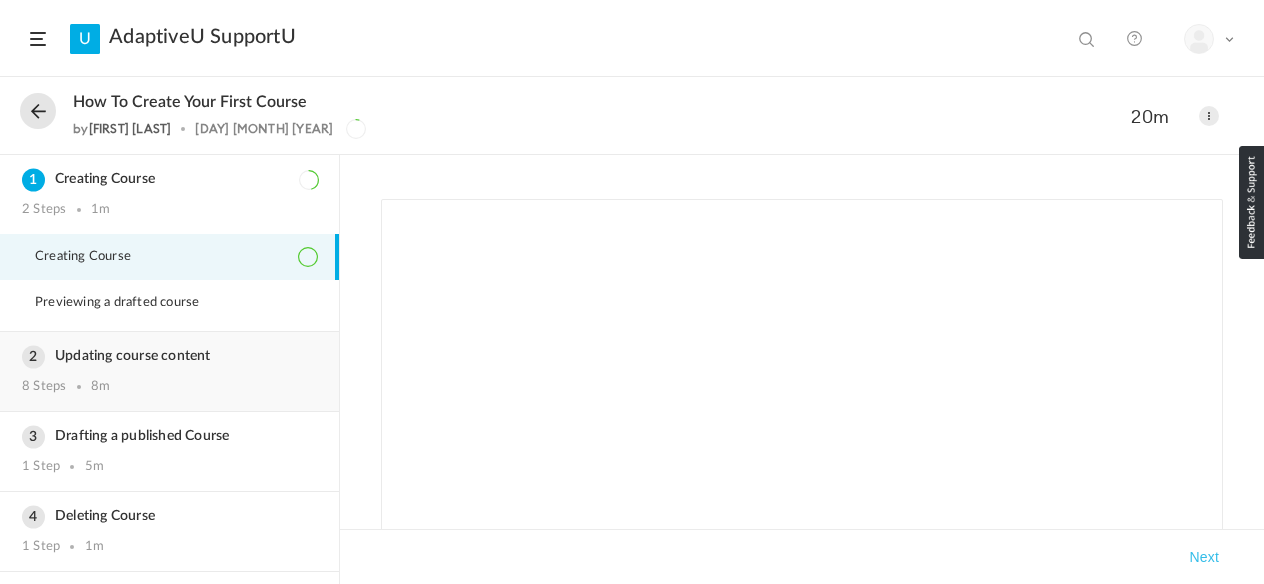 click on "Updating course content" at bounding box center (169, 356) 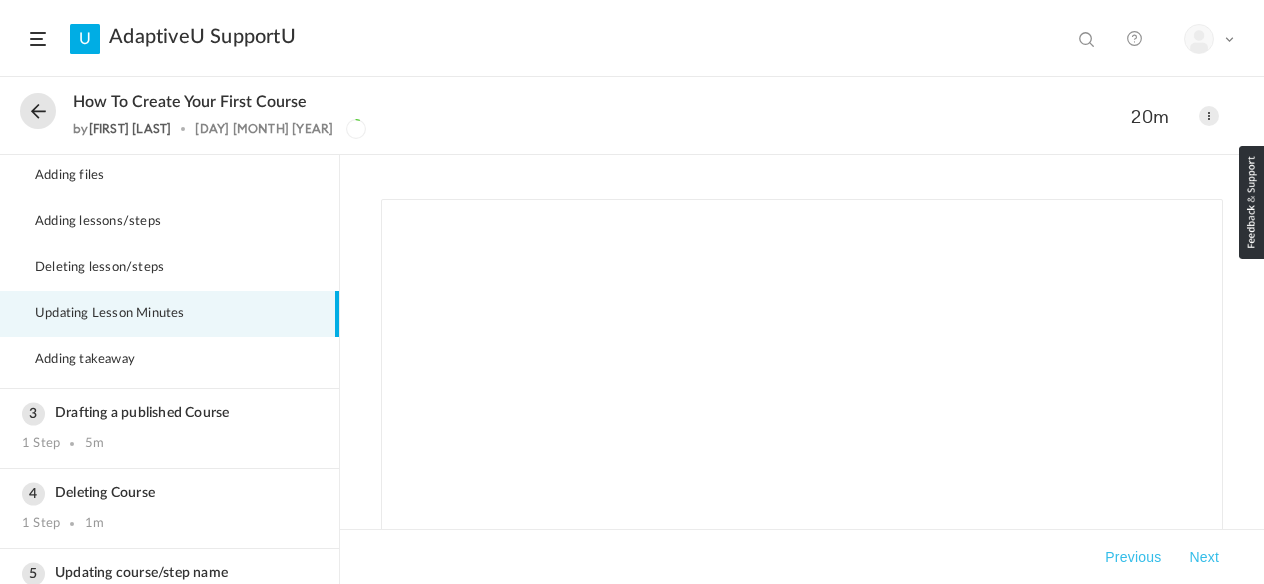scroll, scrollTop: 0, scrollLeft: 0, axis: both 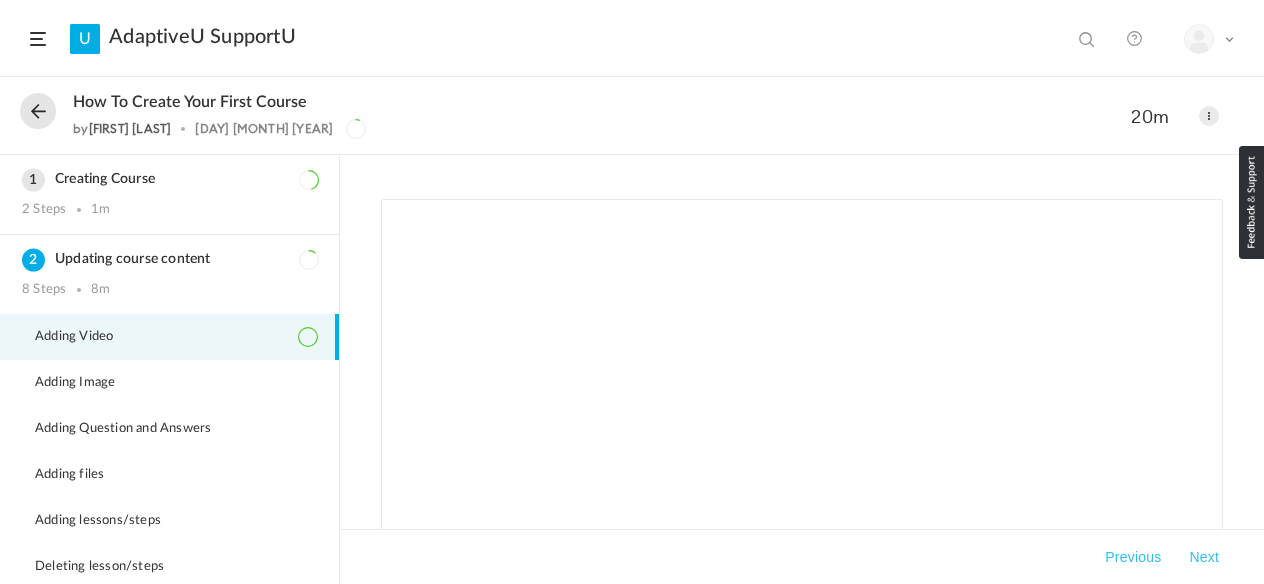 click at bounding box center (38, 111) 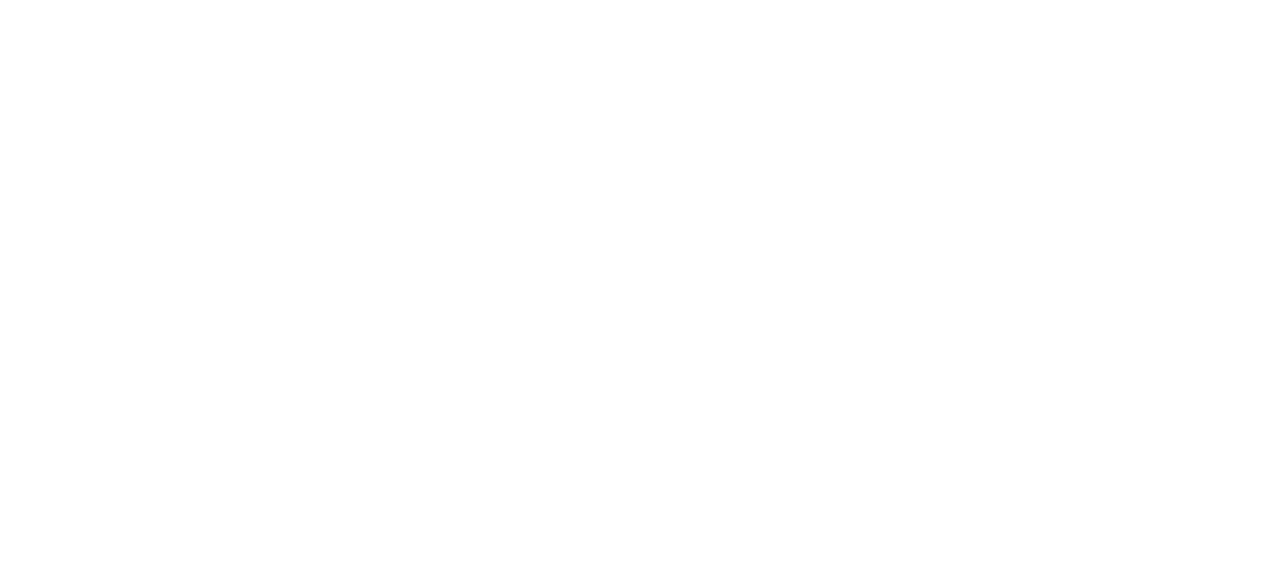 scroll, scrollTop: 0, scrollLeft: 0, axis: both 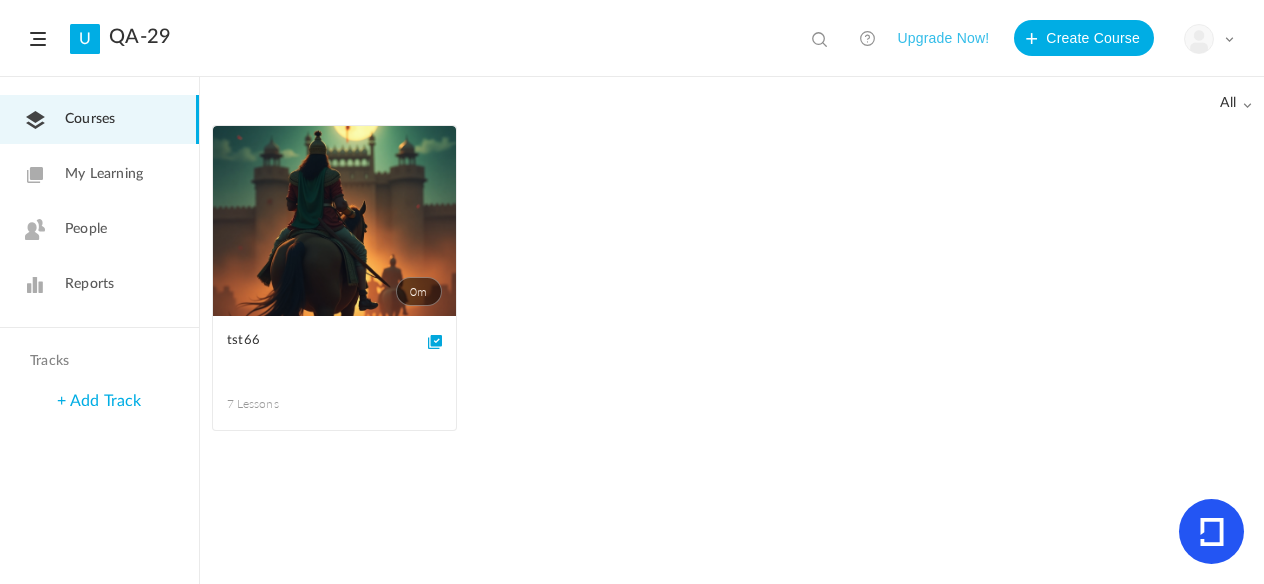 click on "U
QA-29
View all
No results
Upgrade Now!
Create Course
My Profile
University Settings
Current Plan" at bounding box center [632, 38] 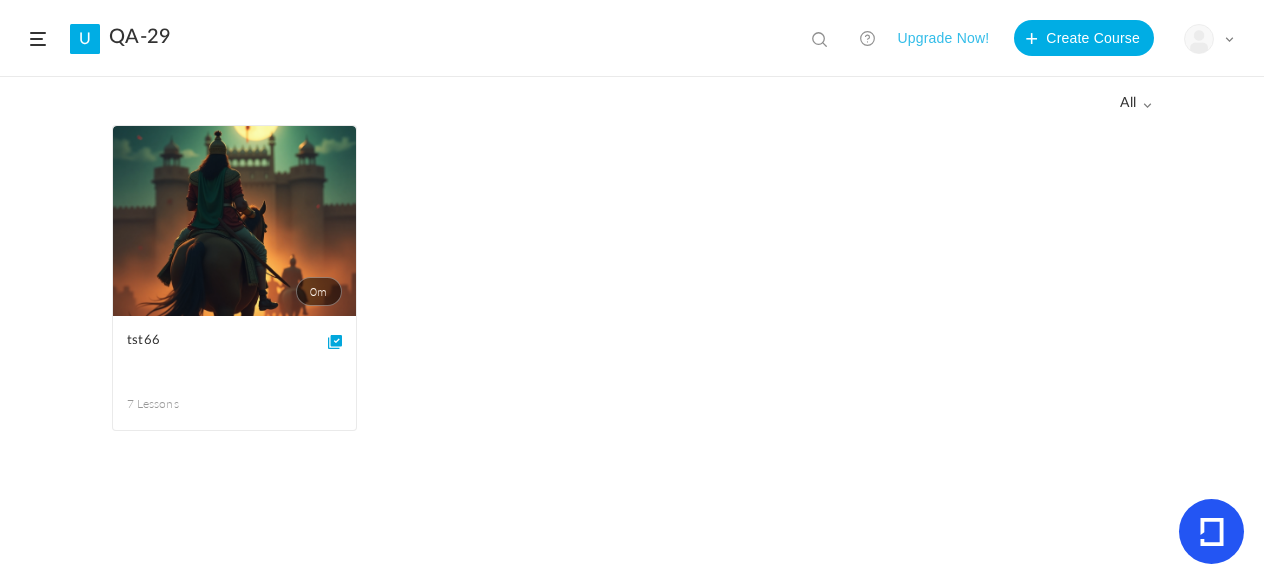 click at bounding box center (38, 39) 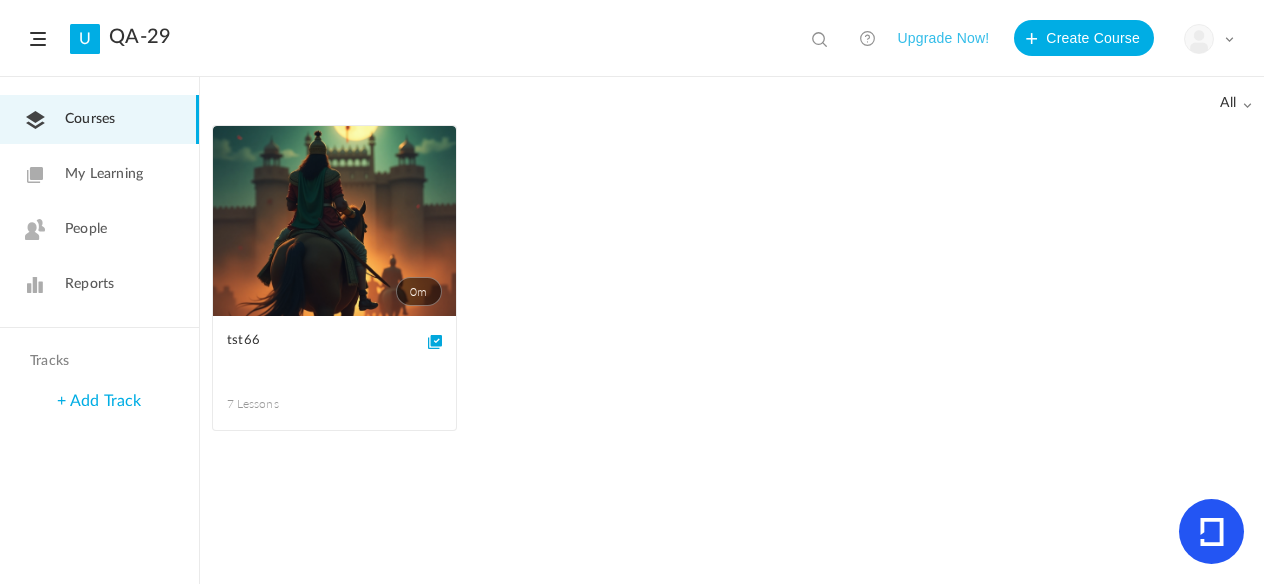 click on "U
QA-29
View all
No results
Upgrade Now!
Create Course
My Profile
University Settings
Current Plan" at bounding box center [632, 38] 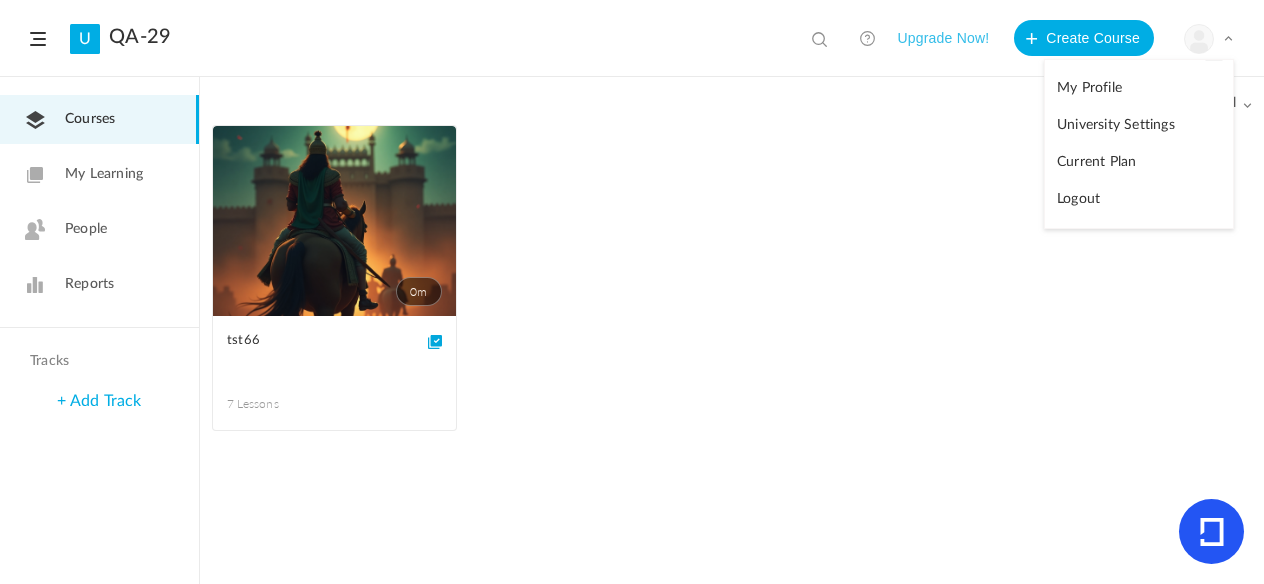 click on "Logout" at bounding box center [1139, 199] 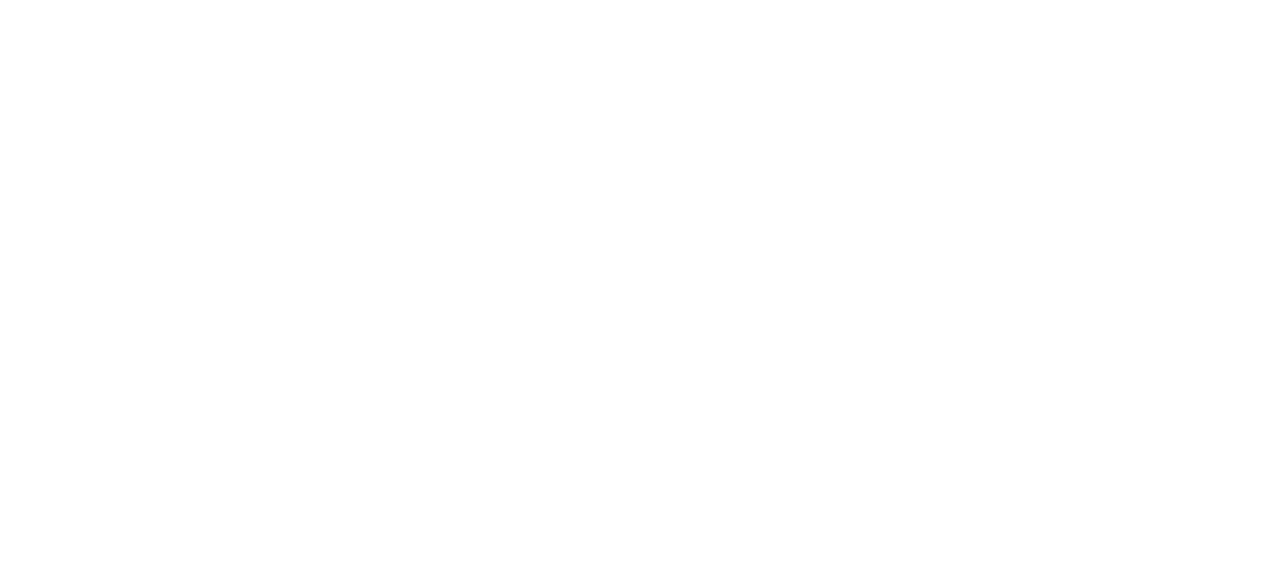 scroll, scrollTop: 0, scrollLeft: 0, axis: both 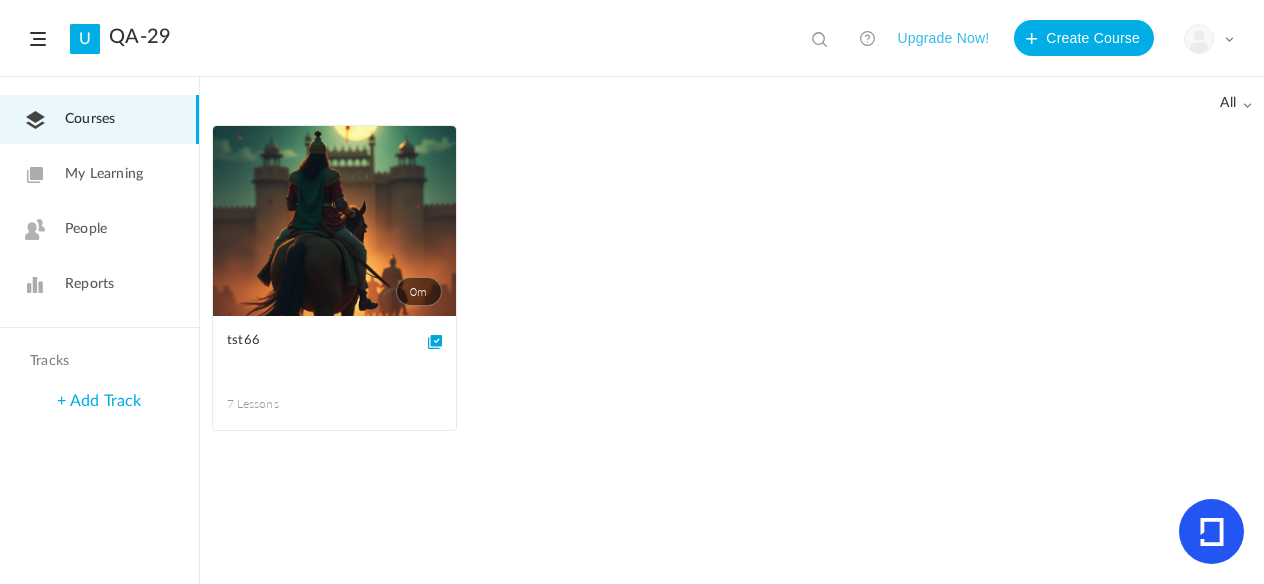 click on "My Profile
University Settings
Current Plan
Logout" at bounding box center (1209, 39) 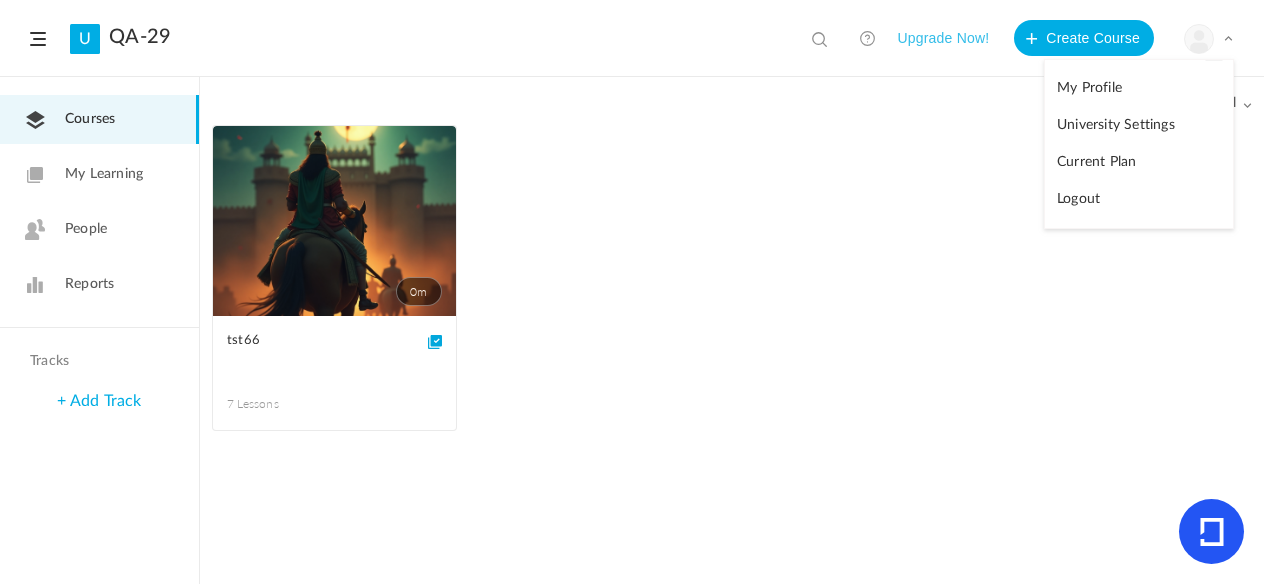 click on "Logout" at bounding box center (1139, 199) 